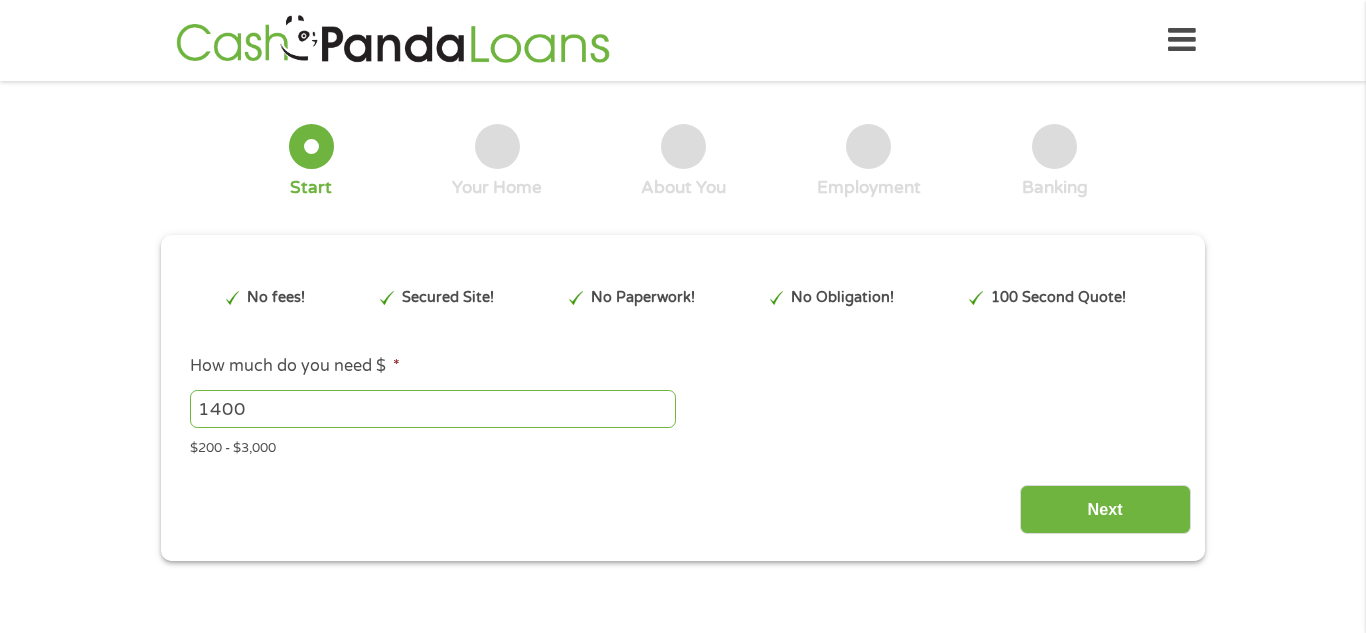 scroll, scrollTop: 0, scrollLeft: 0, axis: both 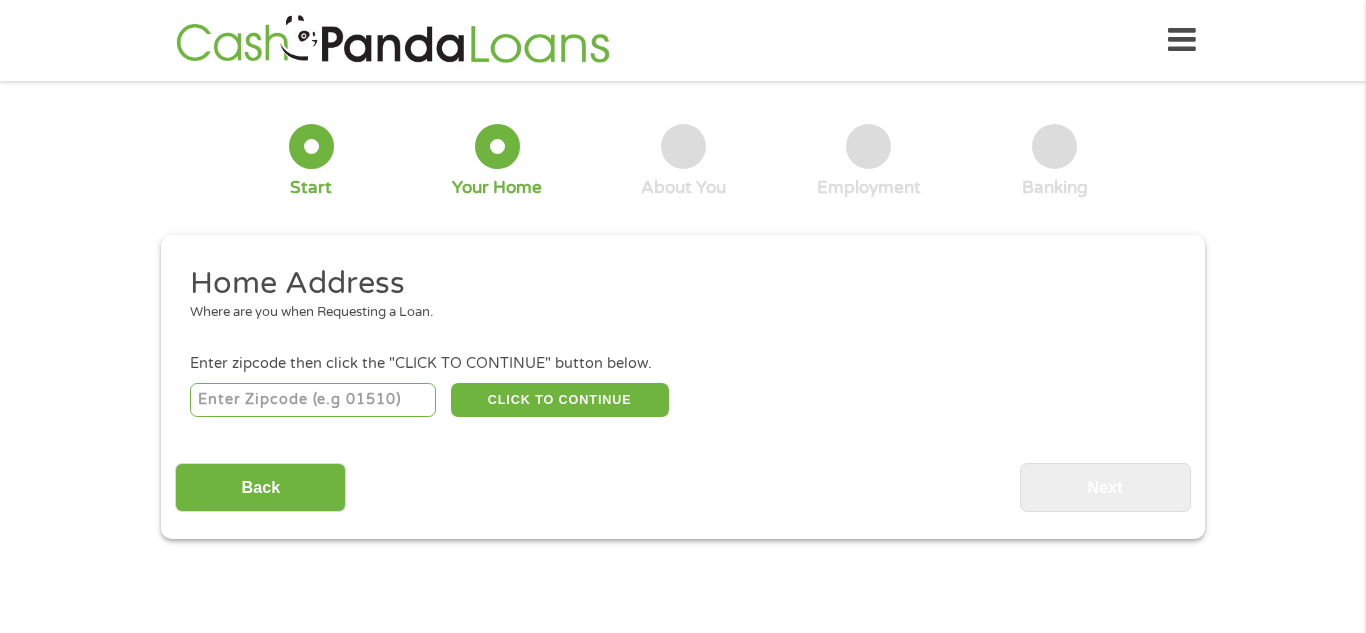 click at bounding box center (313, 400) 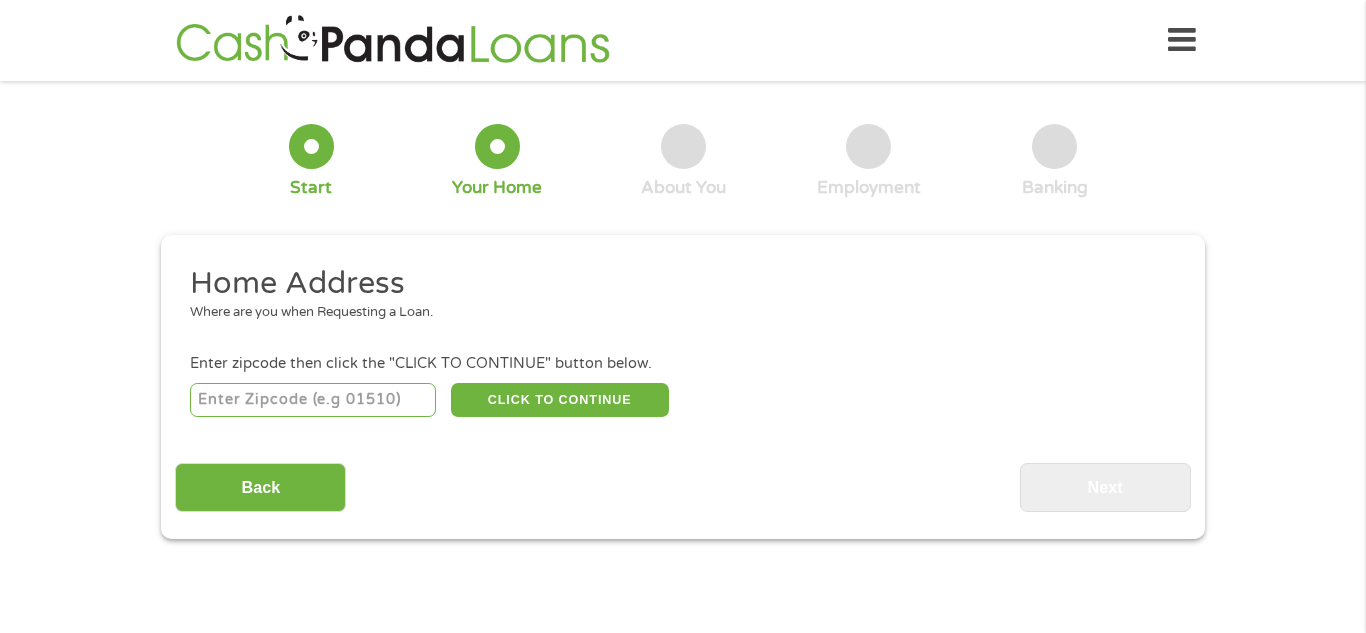 type on "[ZIP]" 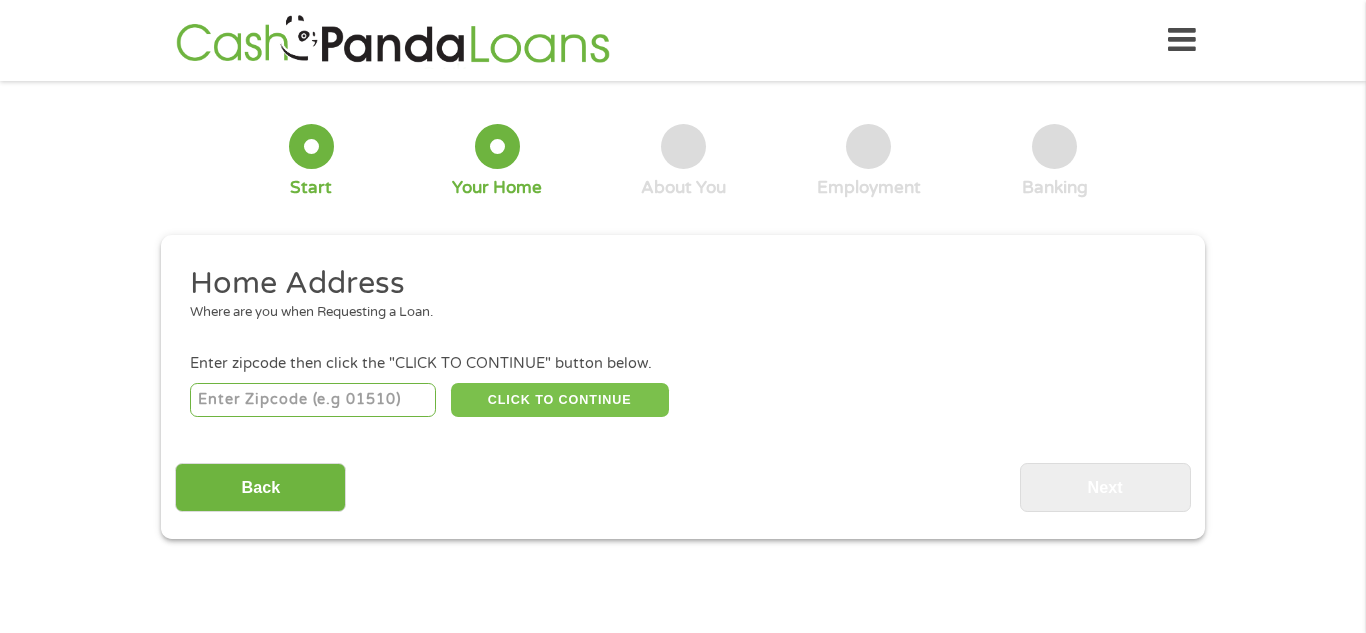 click on "CLICK TO CONTINUE" at bounding box center [560, 400] 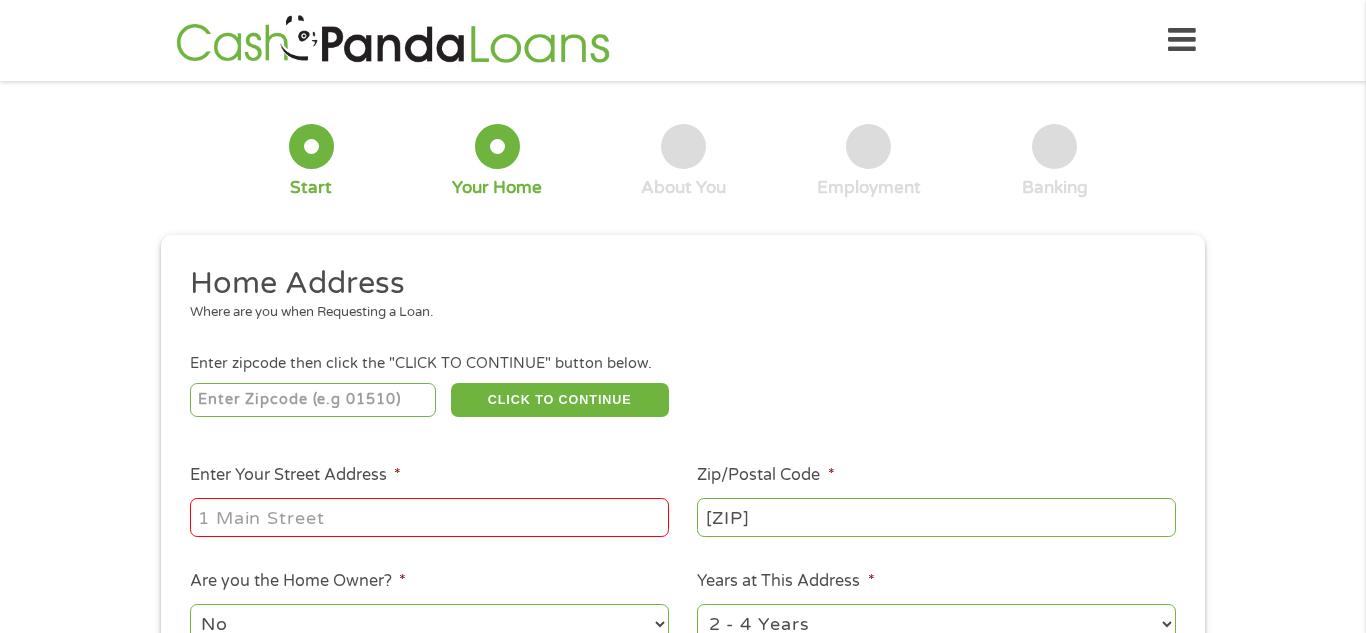 click on "Enter Your Street Address *" at bounding box center [429, 517] 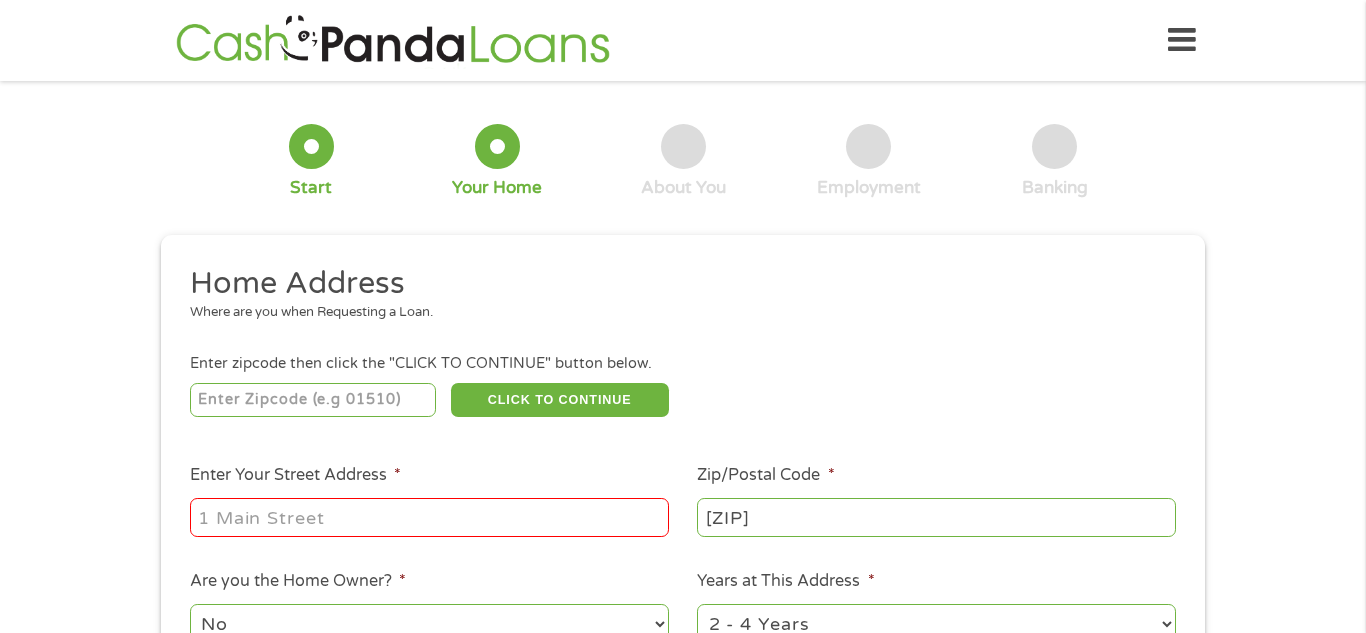 type on "[ZIP] [STREET] [ROAD]" 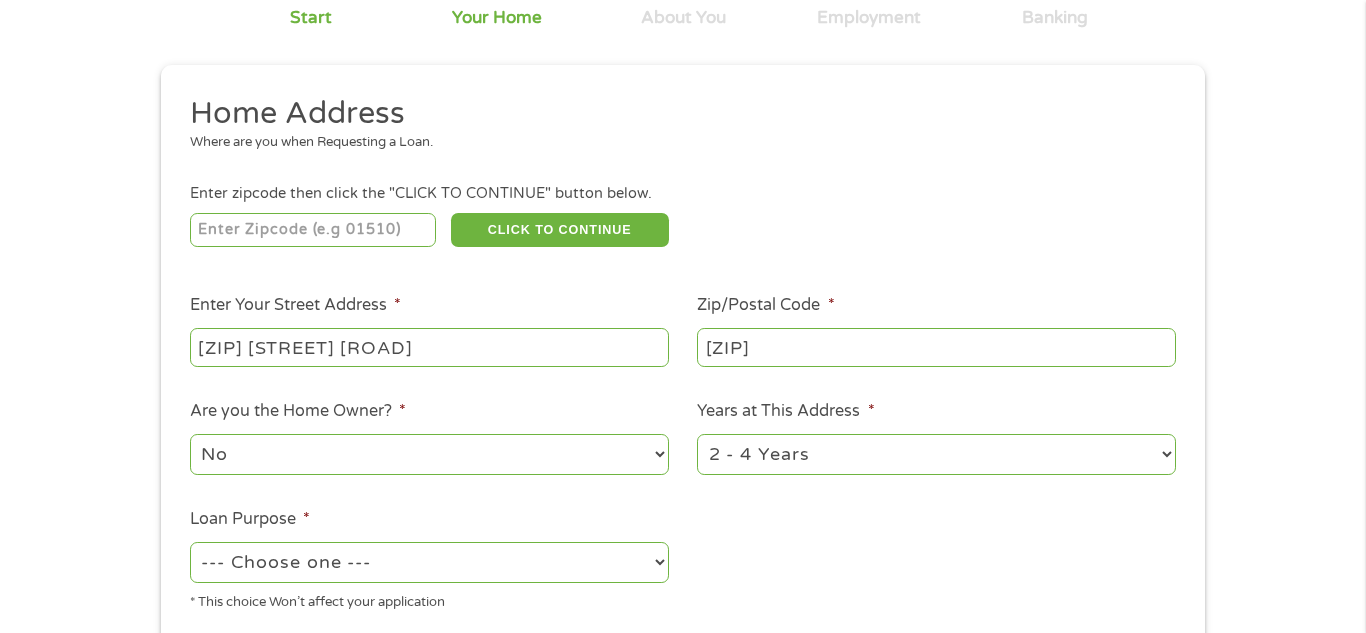 scroll, scrollTop: 188, scrollLeft: 0, axis: vertical 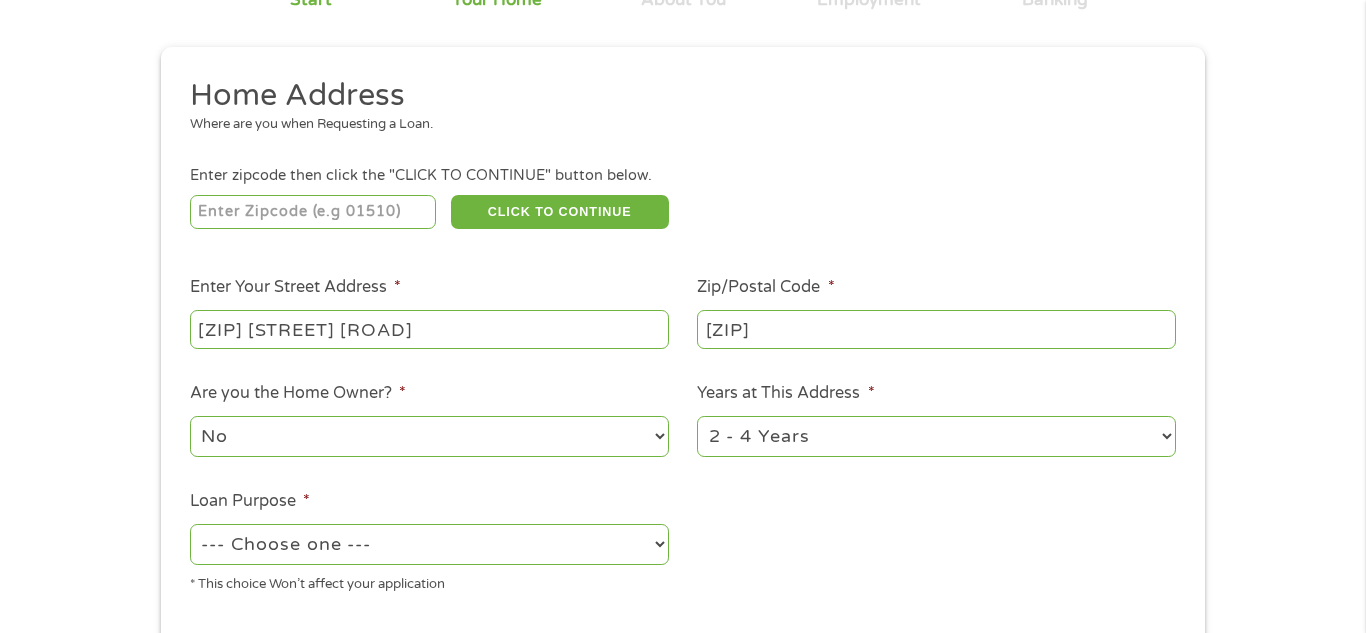click on "Are you the Home Owner? * No Yes" at bounding box center (429, 420) 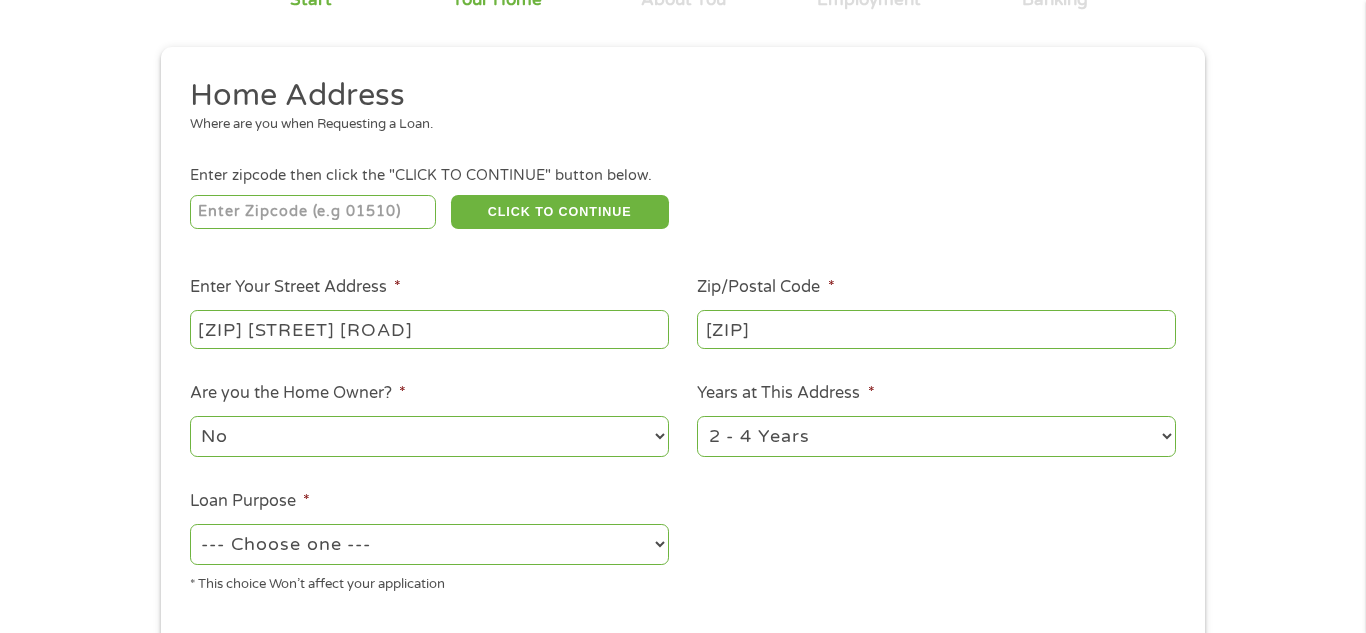 click on "1 Year or less 1 - 2 Years 2 - 4 Years Over 4 Years" at bounding box center [936, 436] 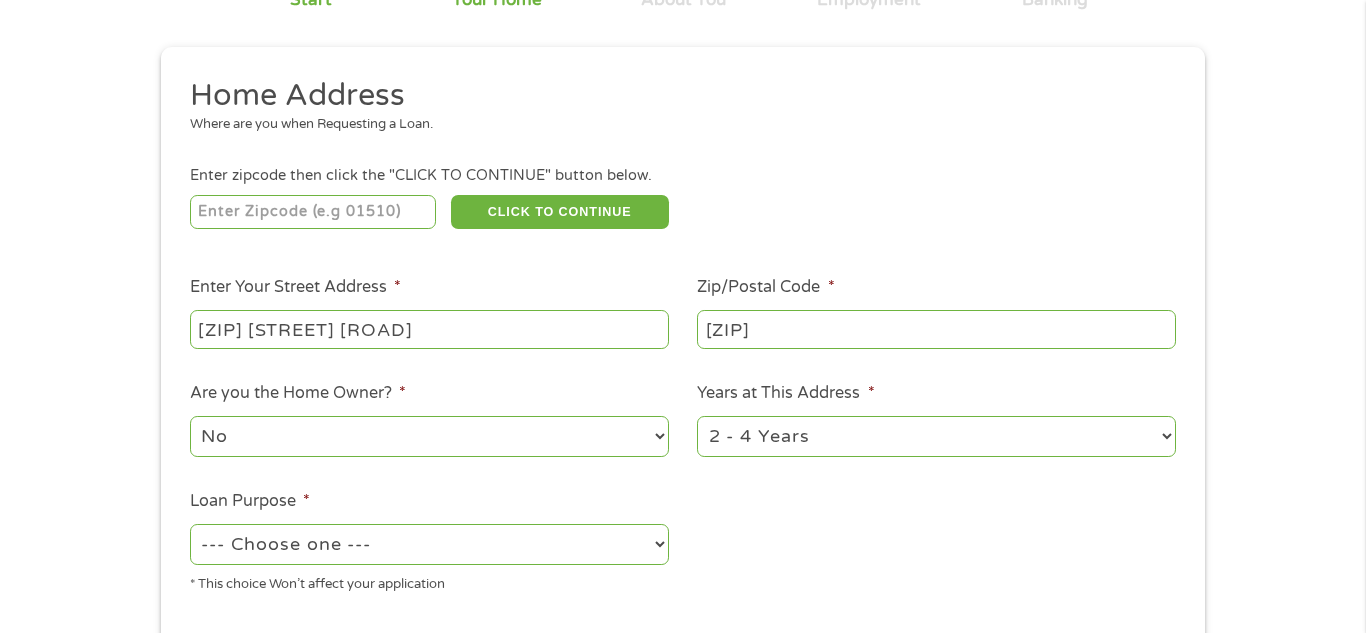 select on "12months" 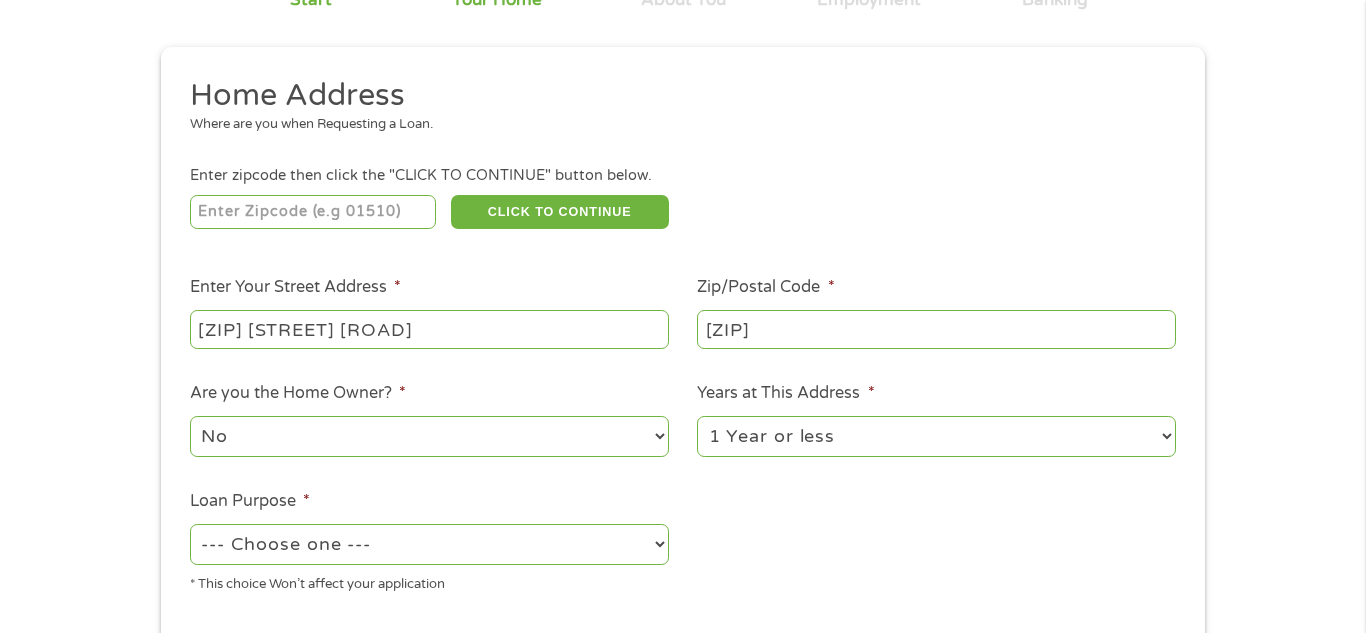 click on "1 Year or less 1 - 2 Years 2 - 4 Years Over 4 Years" at bounding box center [936, 436] 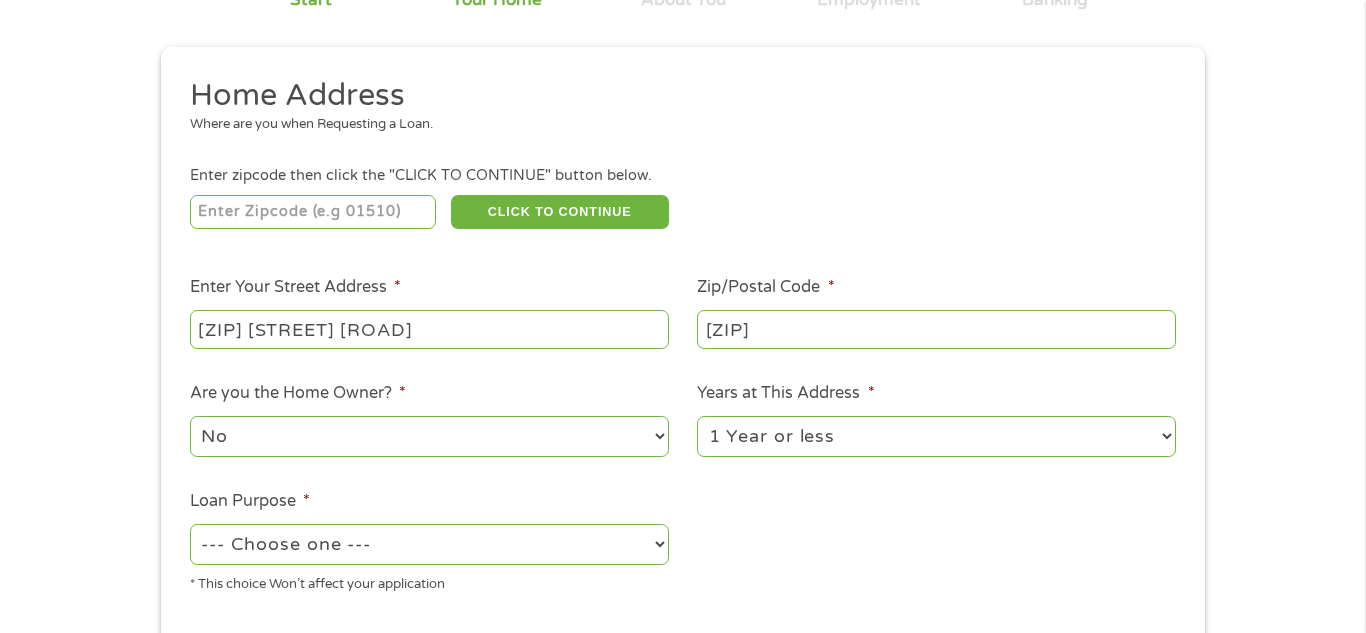 click on "--- Choose one --- Pay Bills Debt Consolidation Home Improvement Major Purchase Car Loan Short Term Cash Medical Expenses Other" at bounding box center [429, 544] 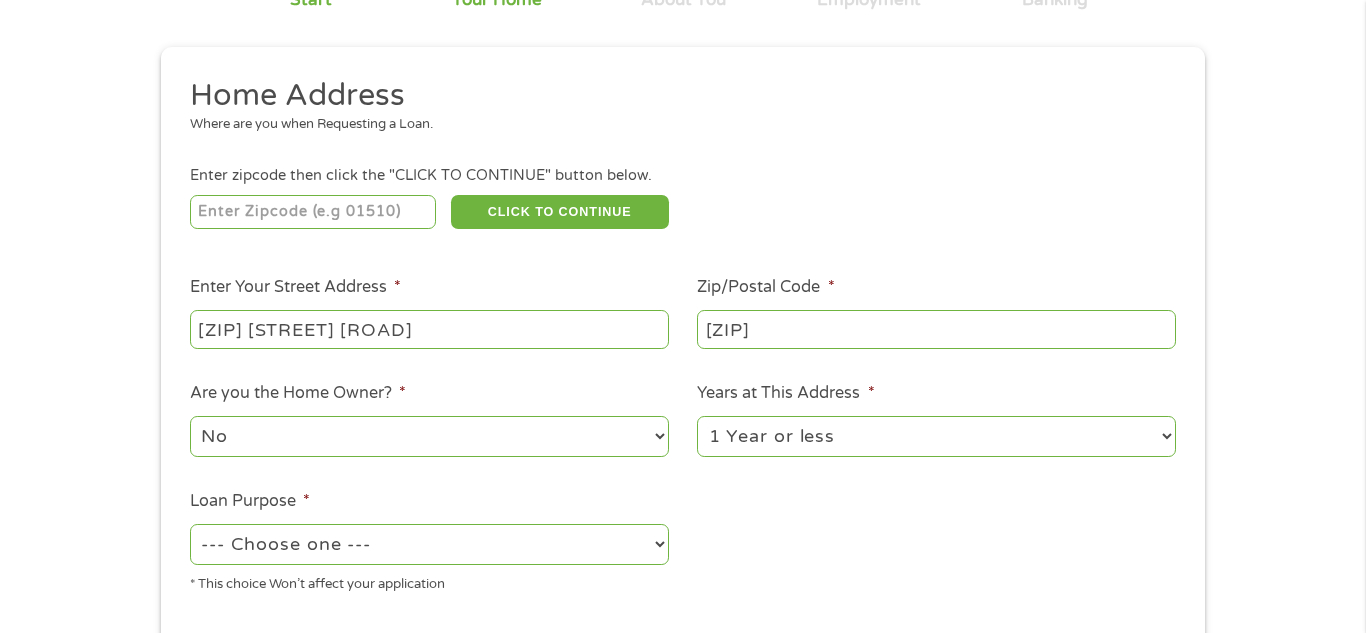 select on "paybills" 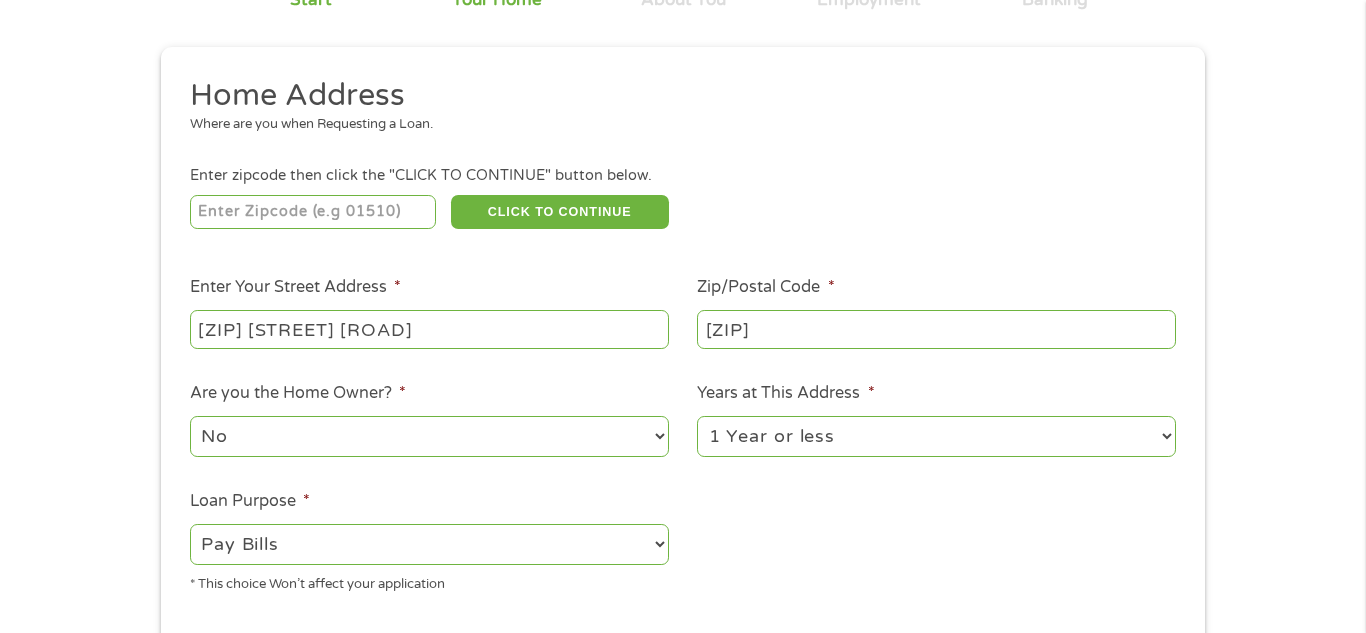 click on "--- Choose one --- Pay Bills Debt Consolidation Home Improvement Major Purchase Car Loan Short Term Cash Medical Expenses Other" at bounding box center (429, 544) 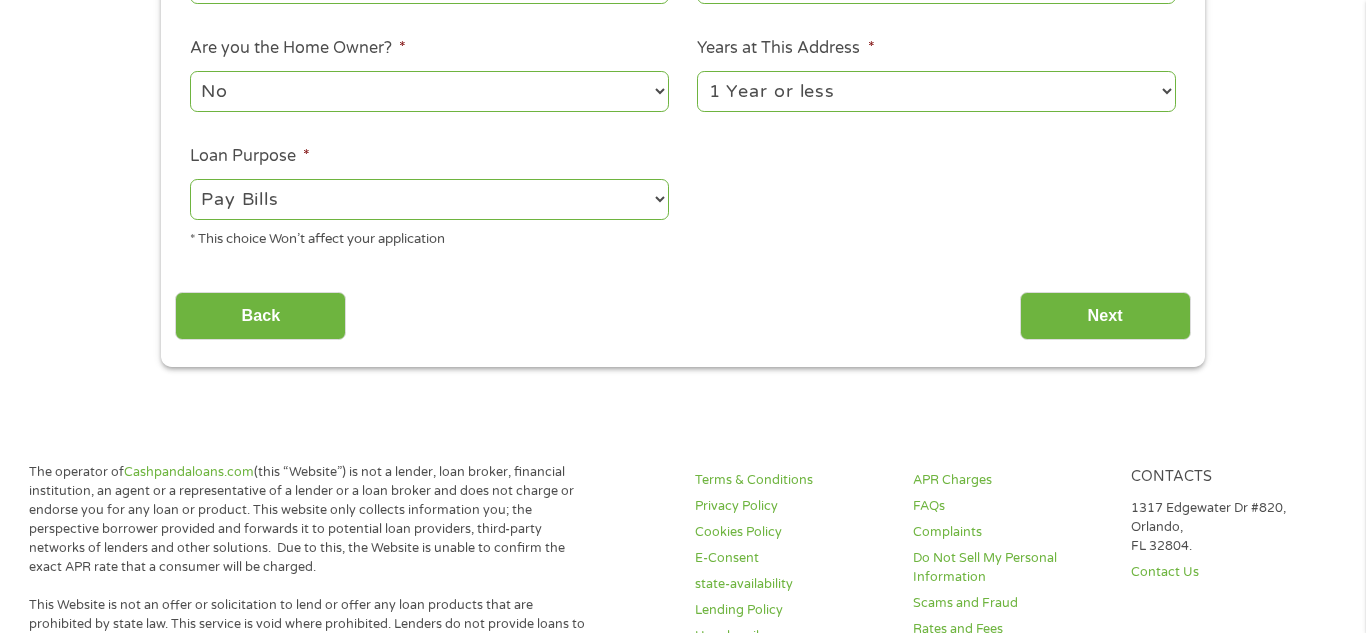 scroll, scrollTop: 558, scrollLeft: 0, axis: vertical 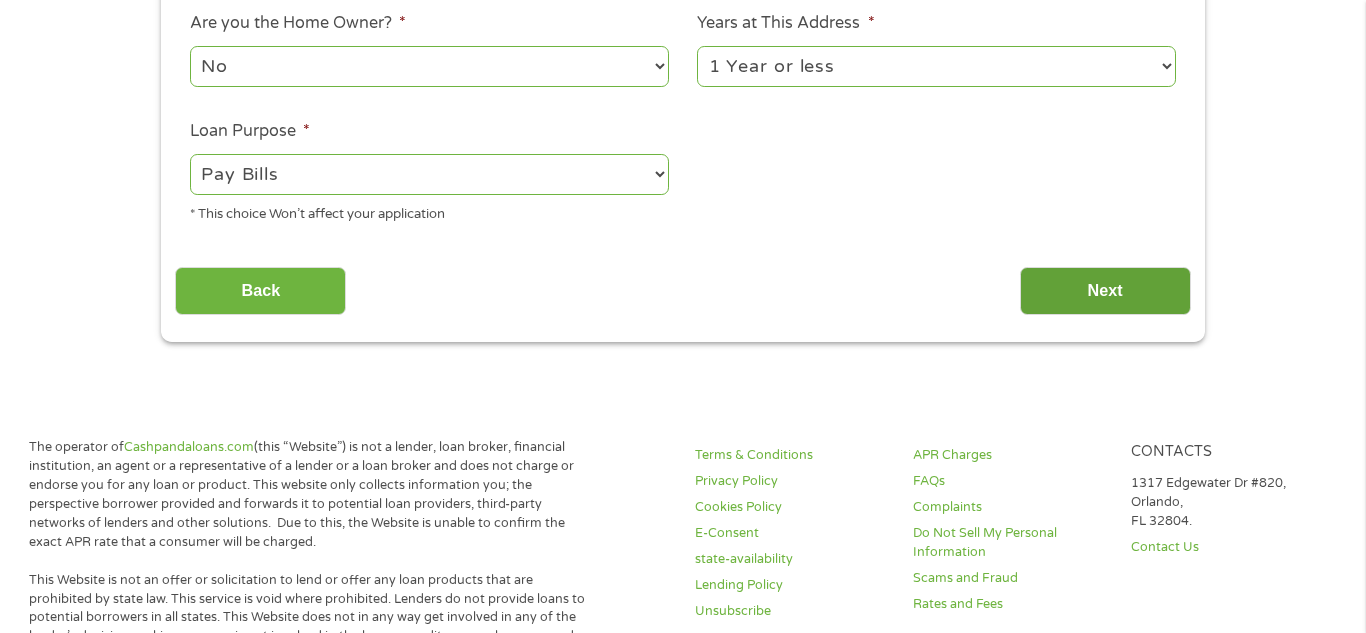 click on "Next" at bounding box center [1105, 291] 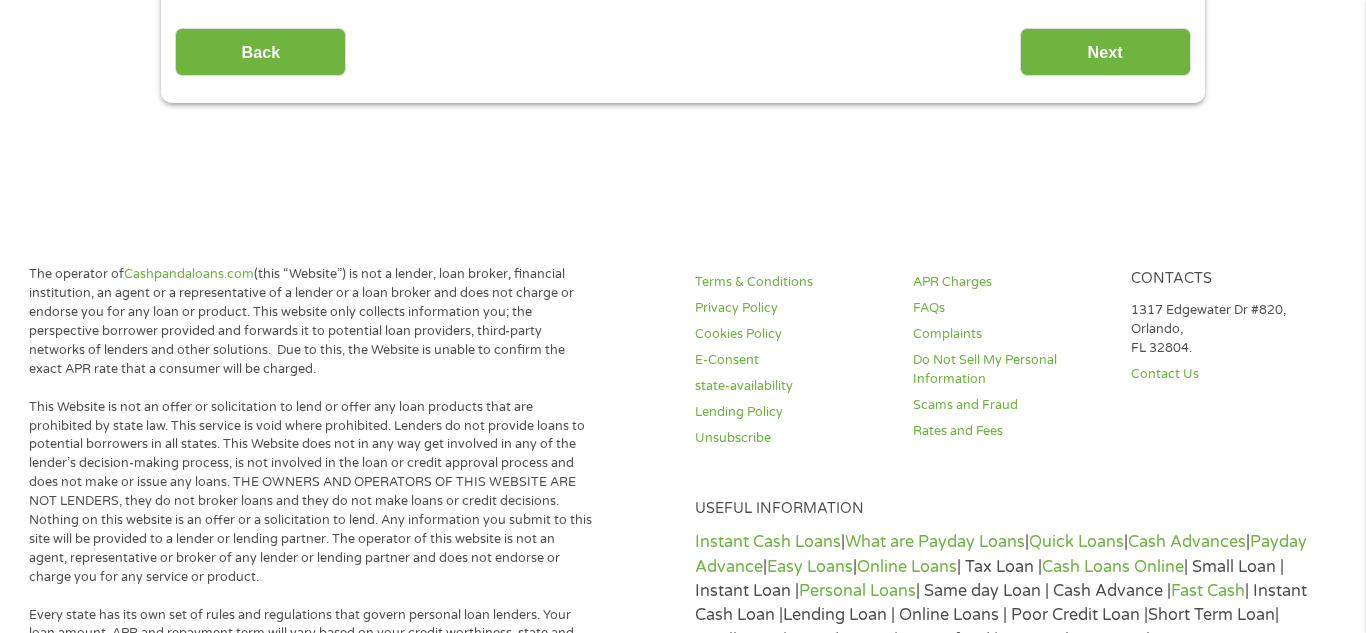 scroll, scrollTop: 8, scrollLeft: 8, axis: both 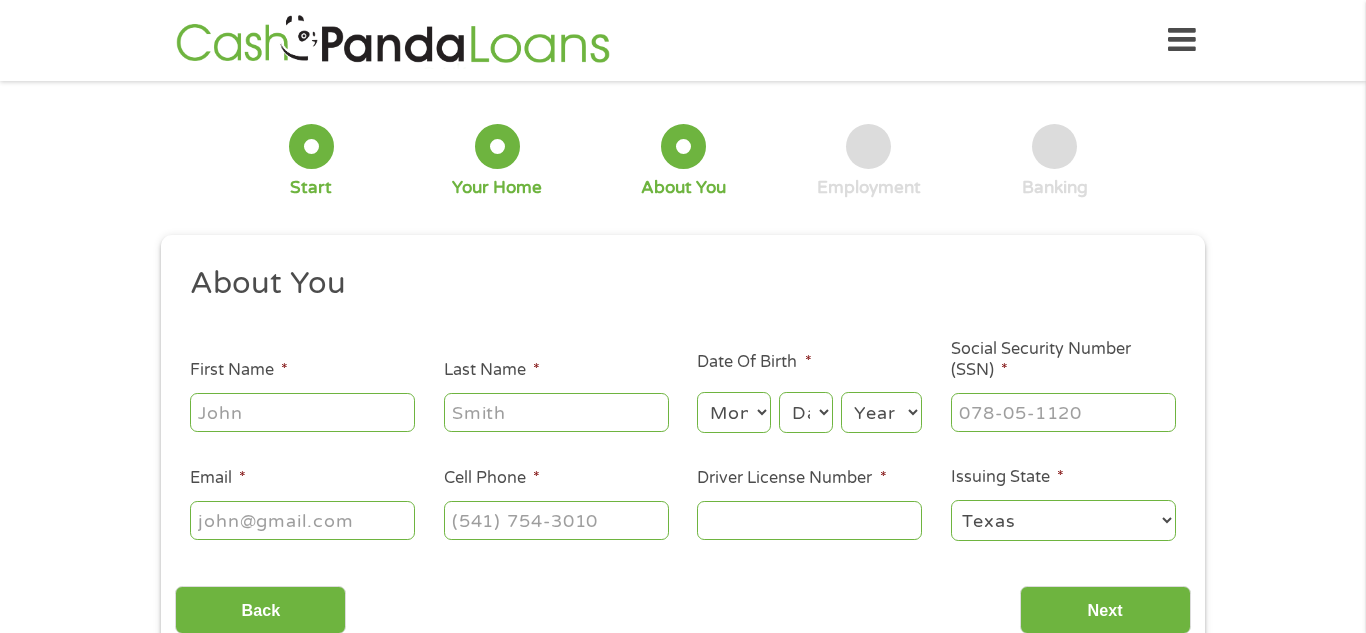 click on "First Name *" at bounding box center [302, 412] 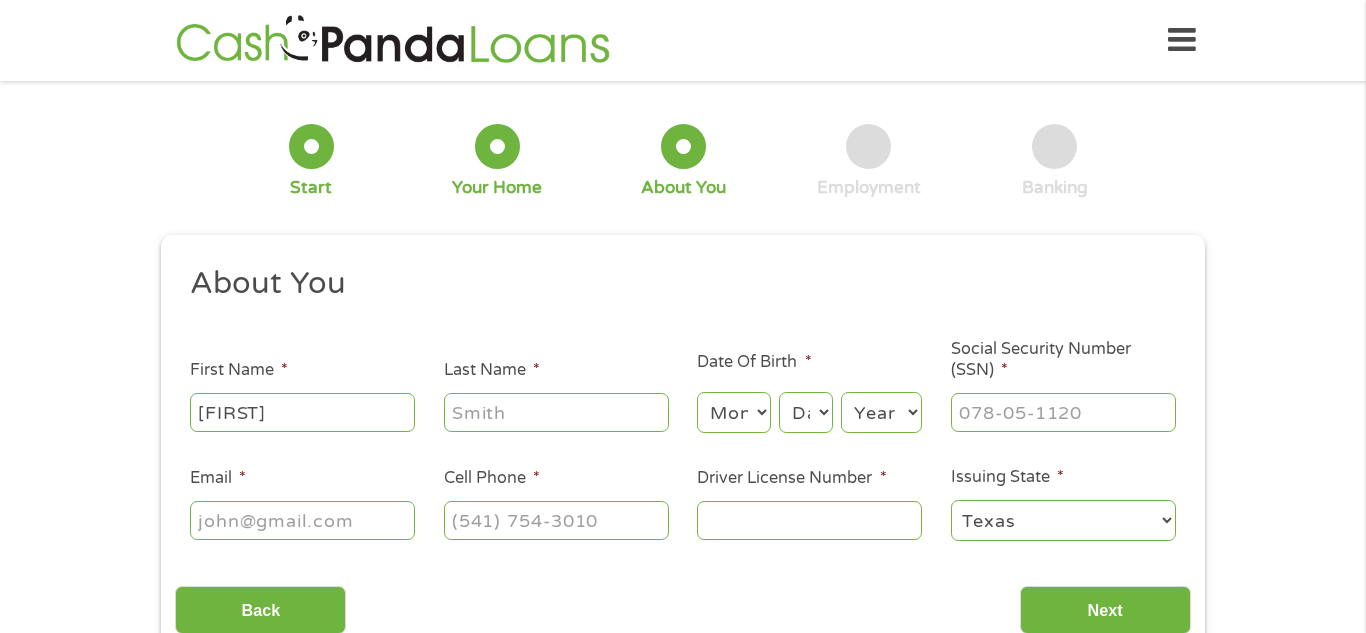 type on "[FIRST]" 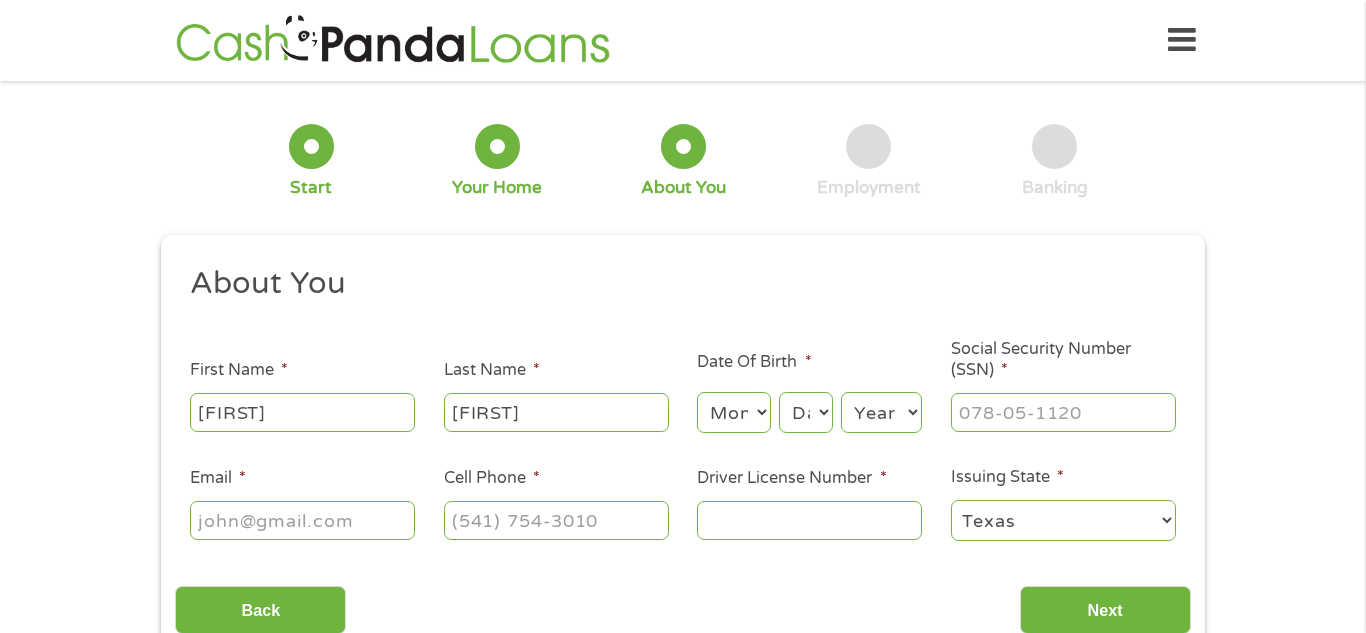 type on "[FIRST][LAST]@[DOMAIN]" 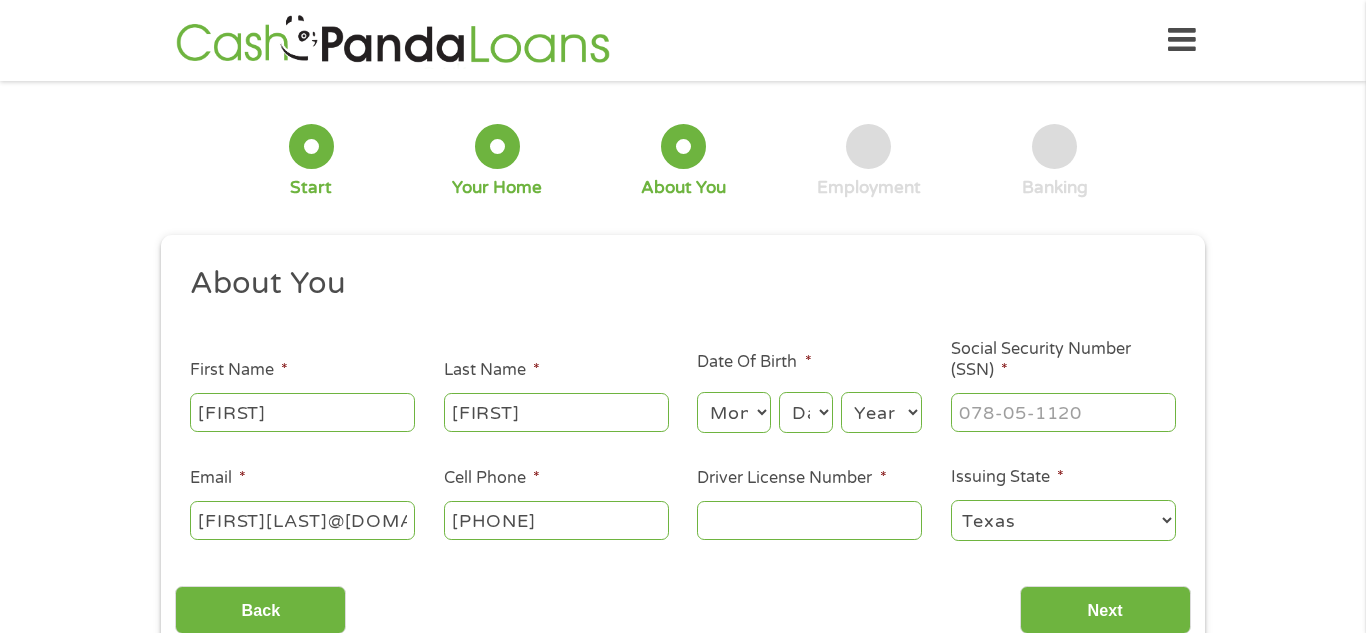 type on "(555) [PHONE]" 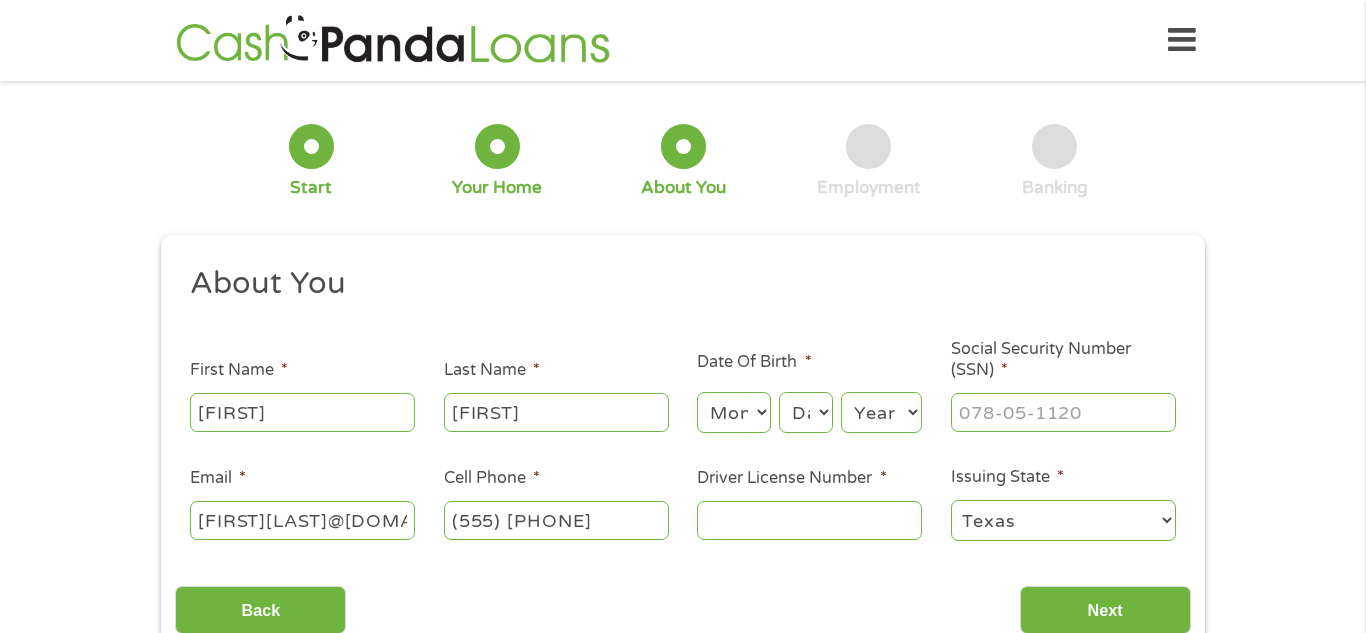click on "Month 1 2 3 4 5 6 7 8 9 10 11 12" at bounding box center [733, 412] 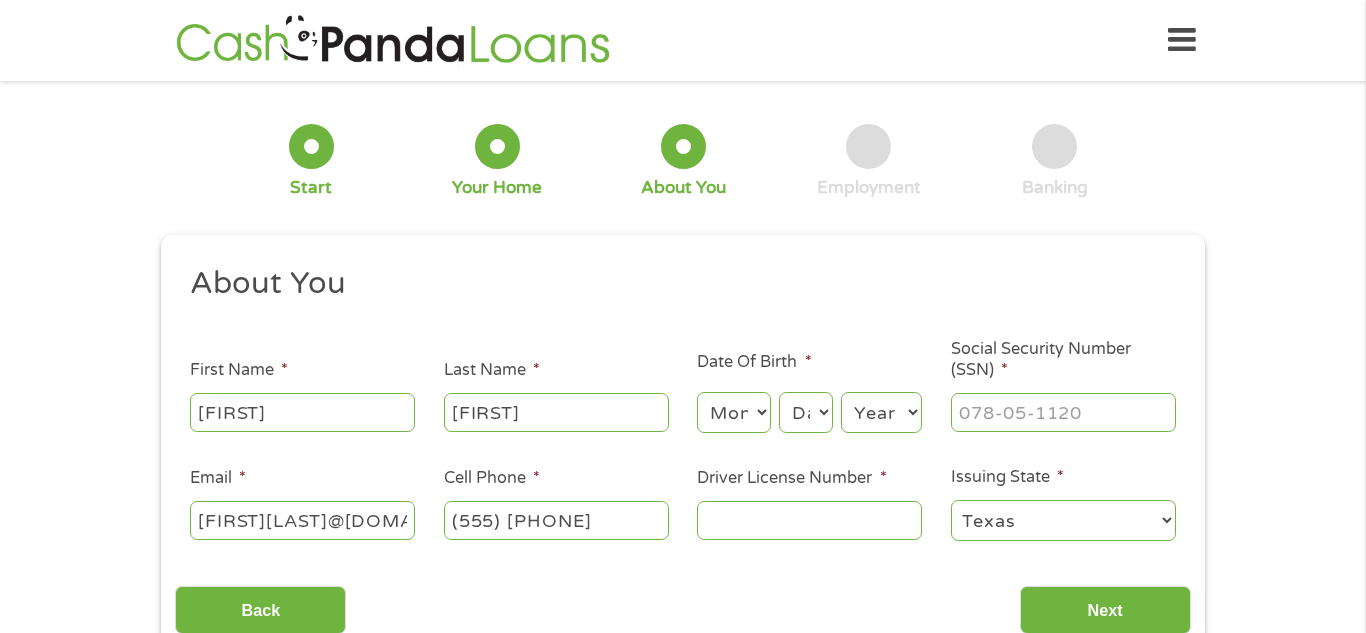 select on "5" 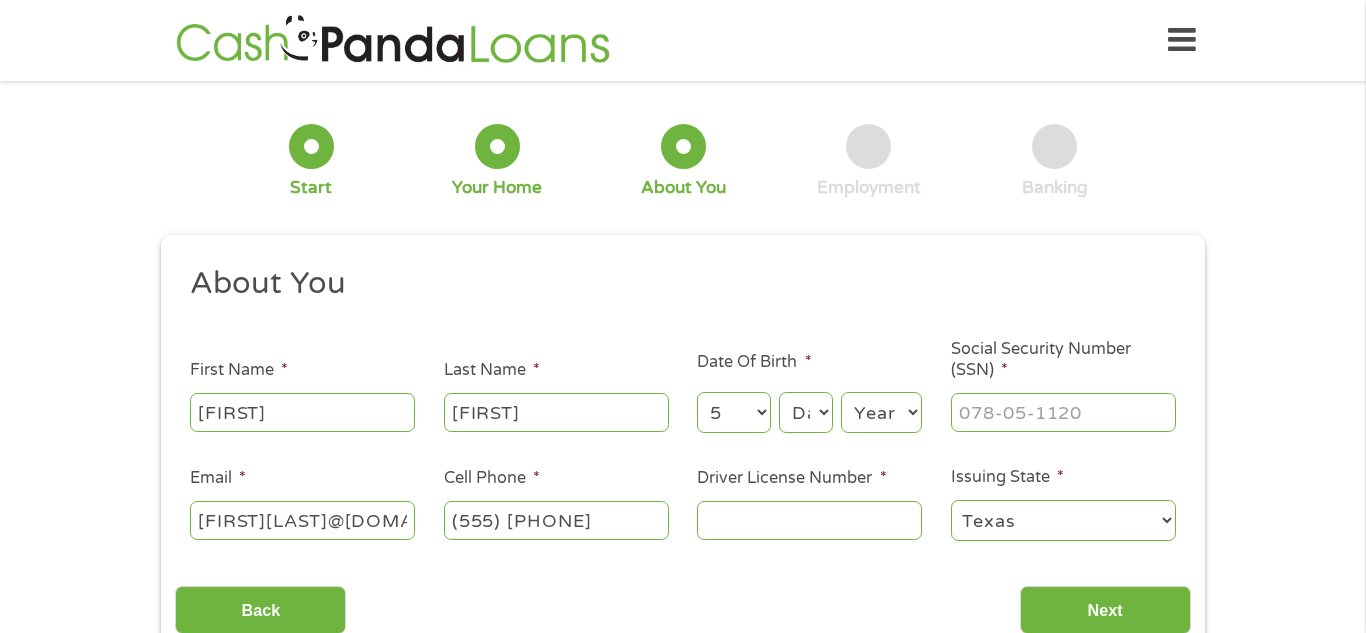 click on "Month 1 2 3 4 5 6 7 8 9 10 11 12" at bounding box center [733, 412] 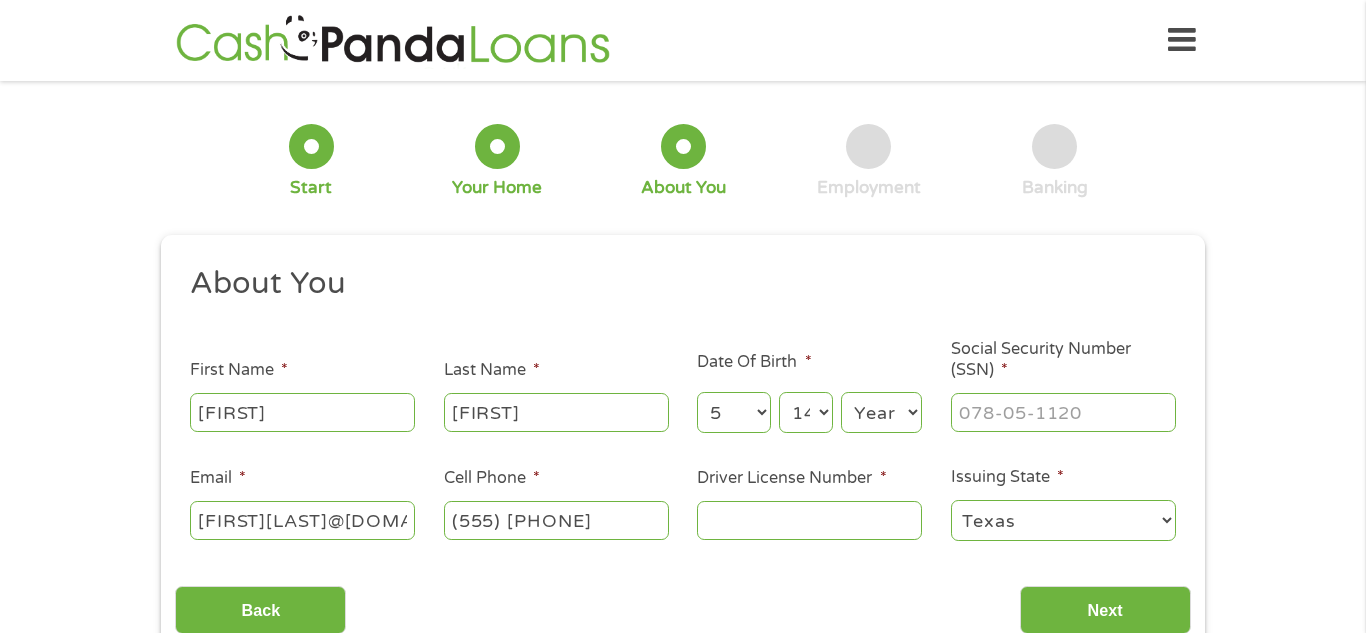 click on "Day 1 2 3 4 5 6 7 8 9 10 11 12 13 14 15 16 17 18 19 20 21 22 23 24 25 26 27 28 29 30 31" at bounding box center [806, 412] 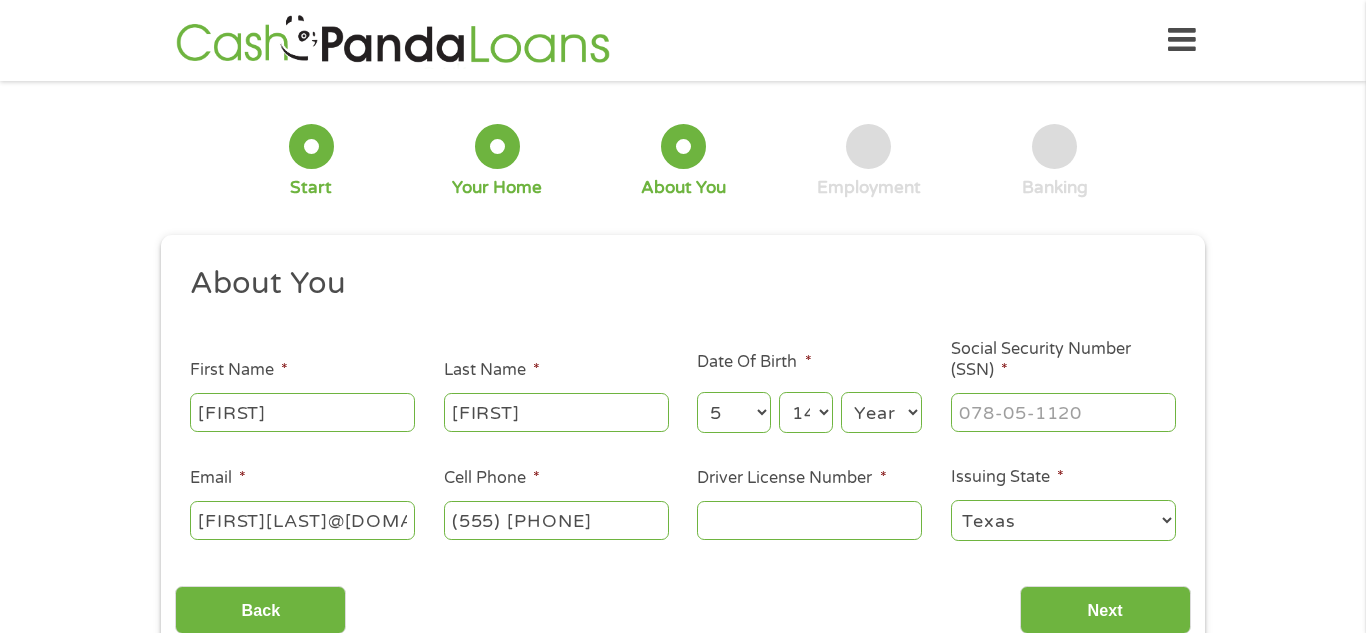 click on "Year 2007 2006 2005 2004 2003 2002 2001 2000 1999 1998 1997 1996 1995 1994 1993 1992 1991 1990 1989 1988 1987 1986 1985 1984 1983 1982 1981 1980 1979 1978 1977 1976 1975 1974 1973 1972 1971 1970 1969 1968 1967 1966 1965 1964 1963 1962 1961 1960 1959 1958 1957 1956 1955 1954 1953 1952 1951 1950 1949 1948 1947 1946 1945 1944 1943 1942 1941 1940 1939 1938 1937 1936 1935 1934 1933 1932 1931 1930 1929 1928 1927 1926 1925 1924 1923 1922 1921 1920" at bounding box center [881, 412] 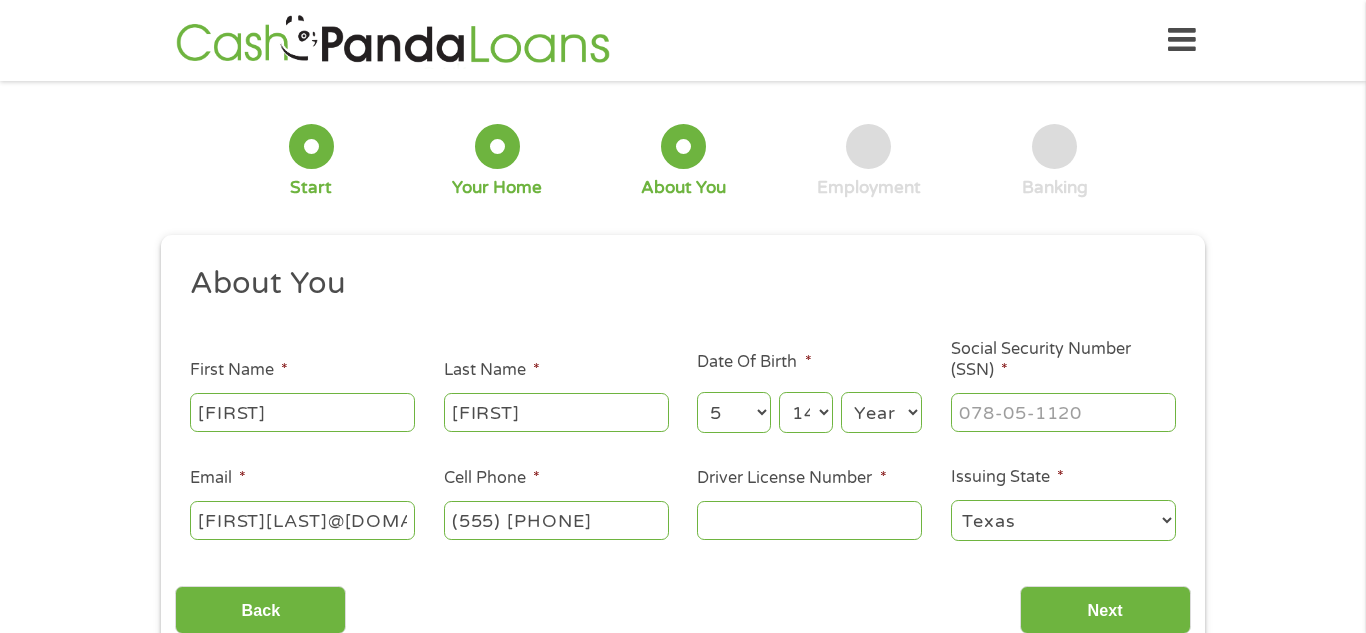 select on "1997" 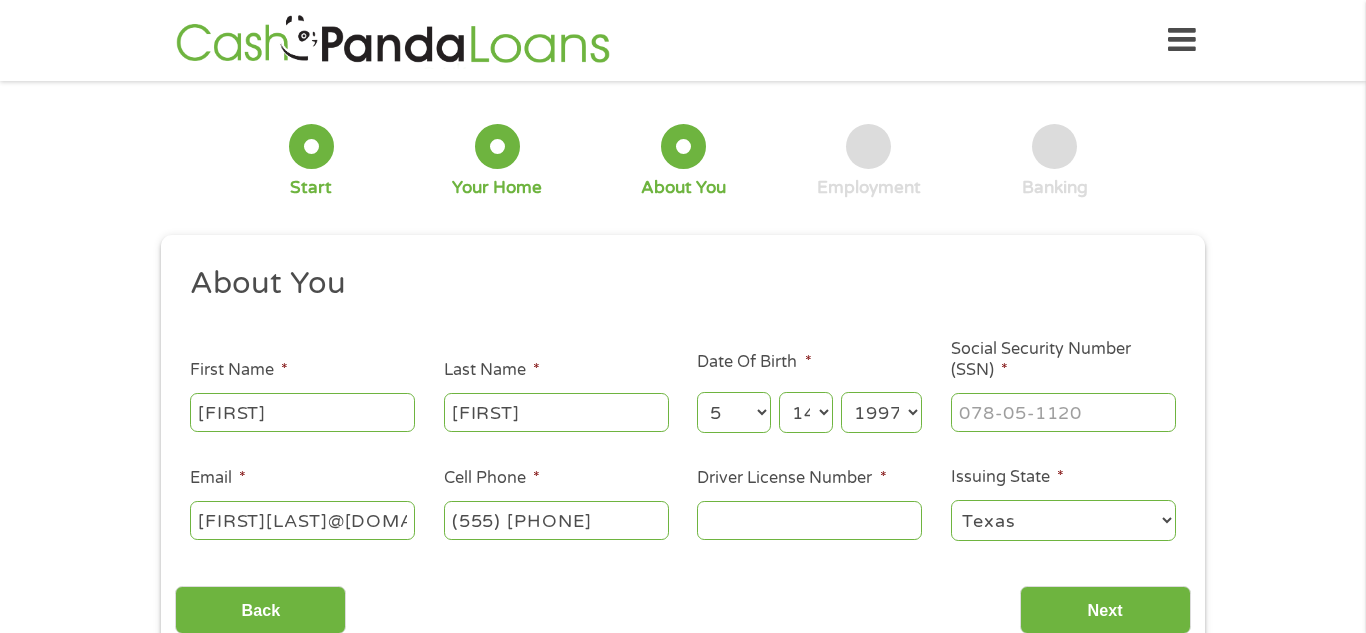 click on "Year 2007 2006 2005 2004 2003 2002 2001 2000 1999 1998 1997 1996 1995 1994 1993 1992 1991 1990 1989 1988 1987 1986 1985 1984 1983 1982 1981 1980 1979 1978 1977 1976 1975 1974 1973 1972 1971 1970 1969 1968 1967 1966 1965 1964 1963 1962 1961 1960 1959 1958 1957 1956 1955 1954 1953 1952 1951 1950 1949 1948 1947 1946 1945 1944 1943 1942 1941 1940 1939 1938 1937 1936 1935 1934 1933 1932 1931 1930 1929 1928 1927 1926 1925 1924 1923 1922 1921 1920" at bounding box center (881, 412) 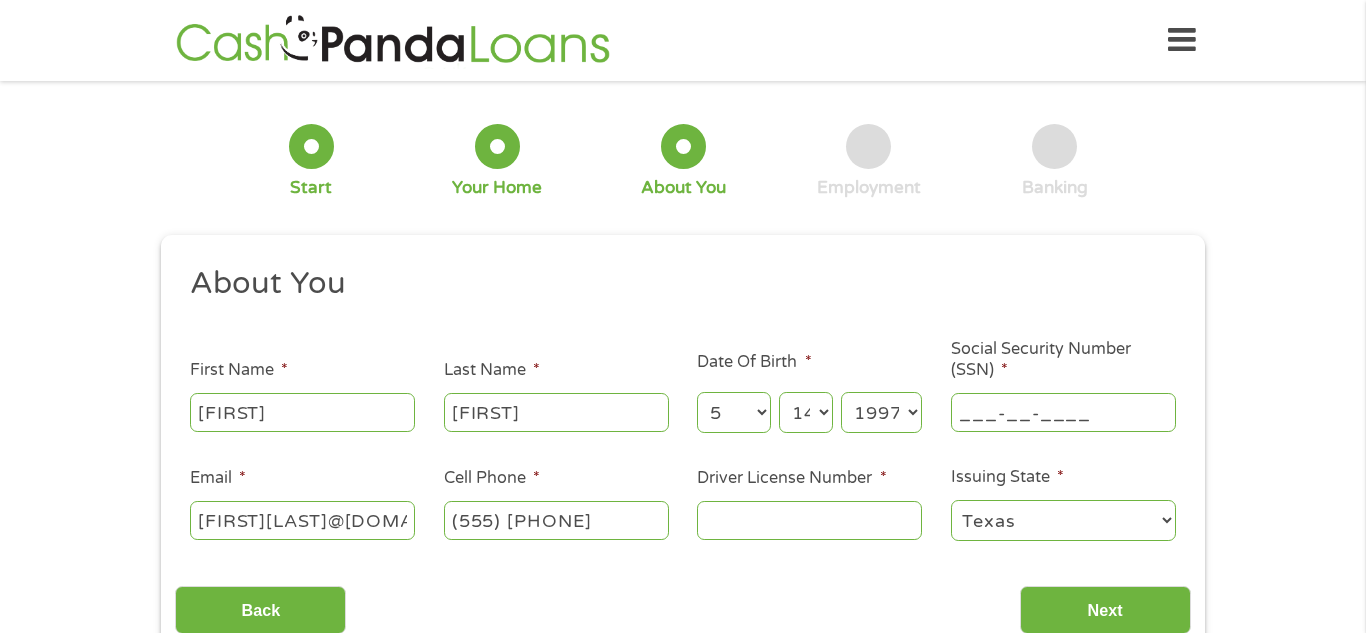 click on "___-__-____" at bounding box center (1063, 412) 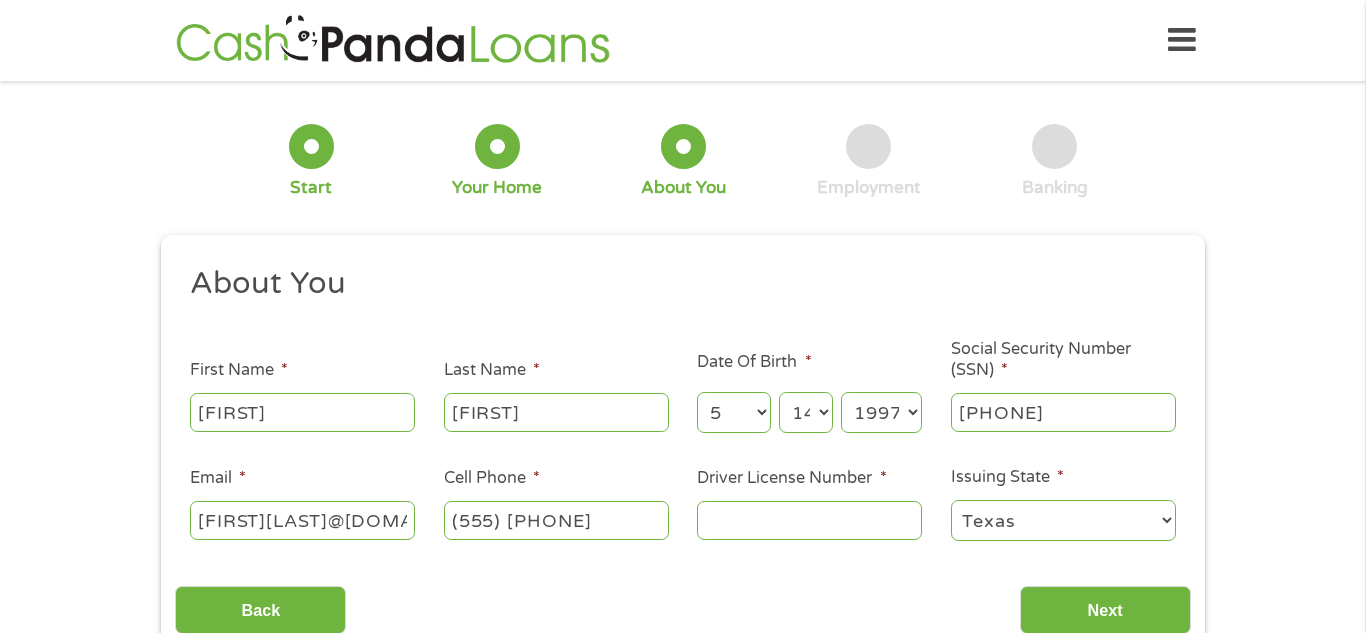 type on "[PHONE]" 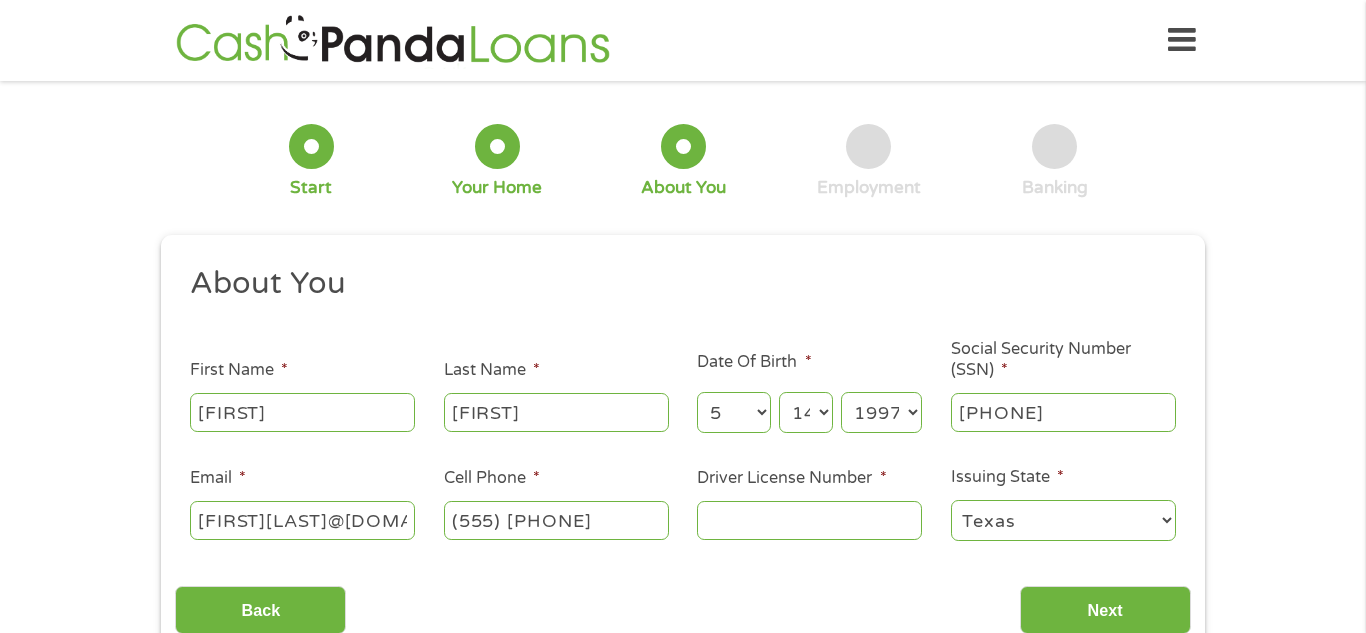 click on "Driver License Number *" at bounding box center (809, 520) 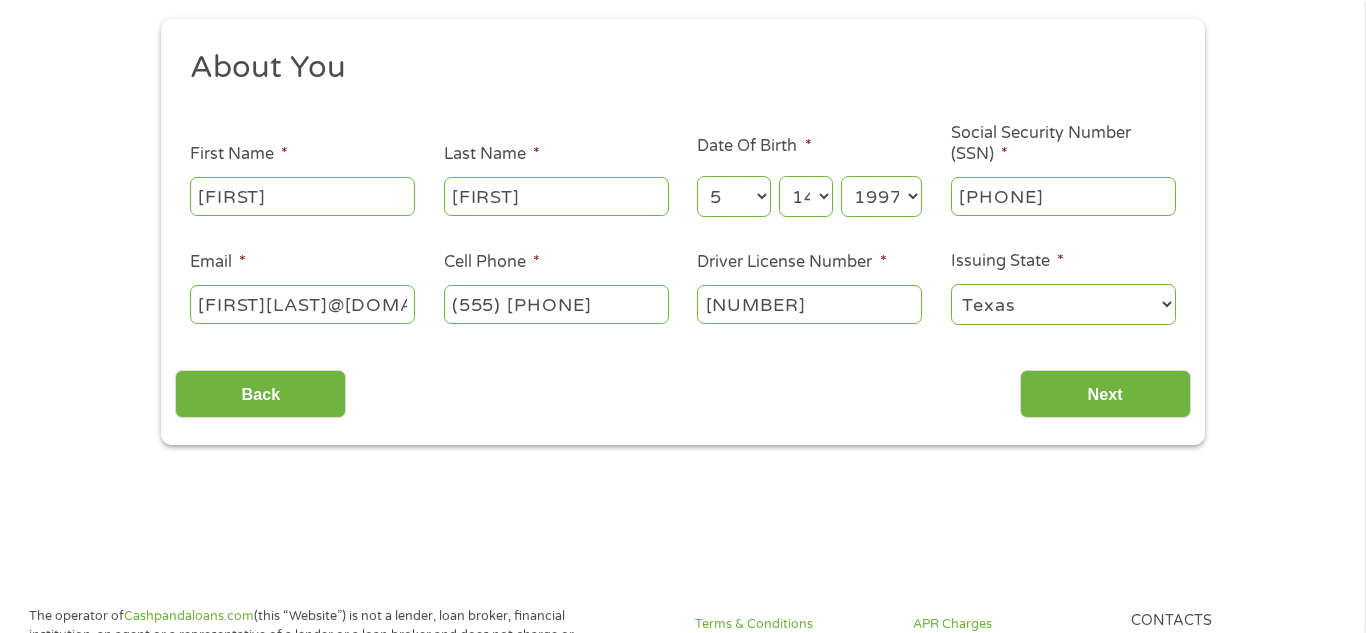 scroll, scrollTop: 215, scrollLeft: 0, axis: vertical 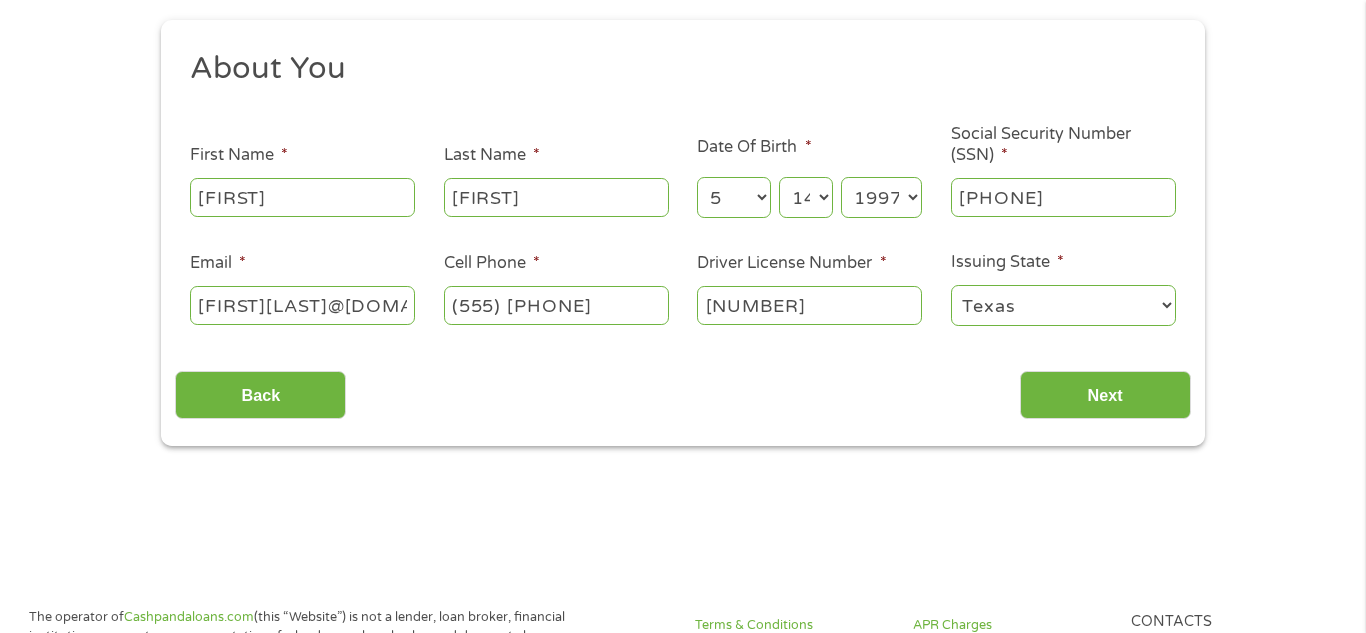 type on "[NUMBER]" 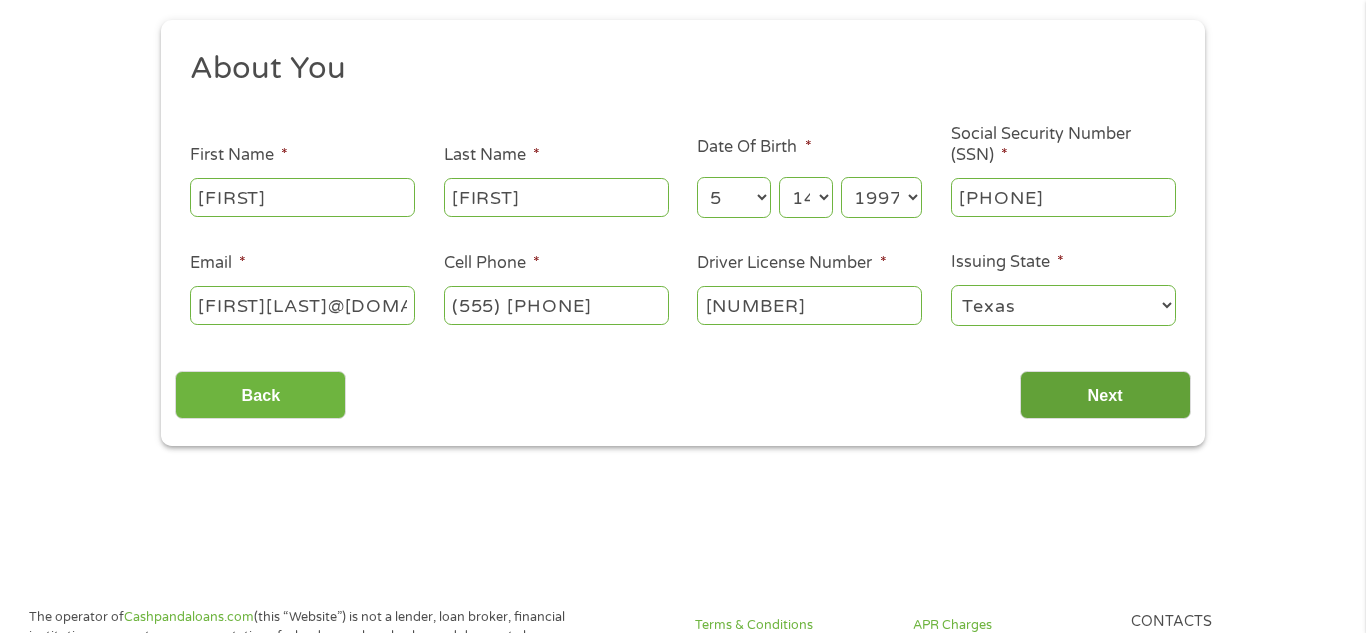click on "Next" at bounding box center [1105, 395] 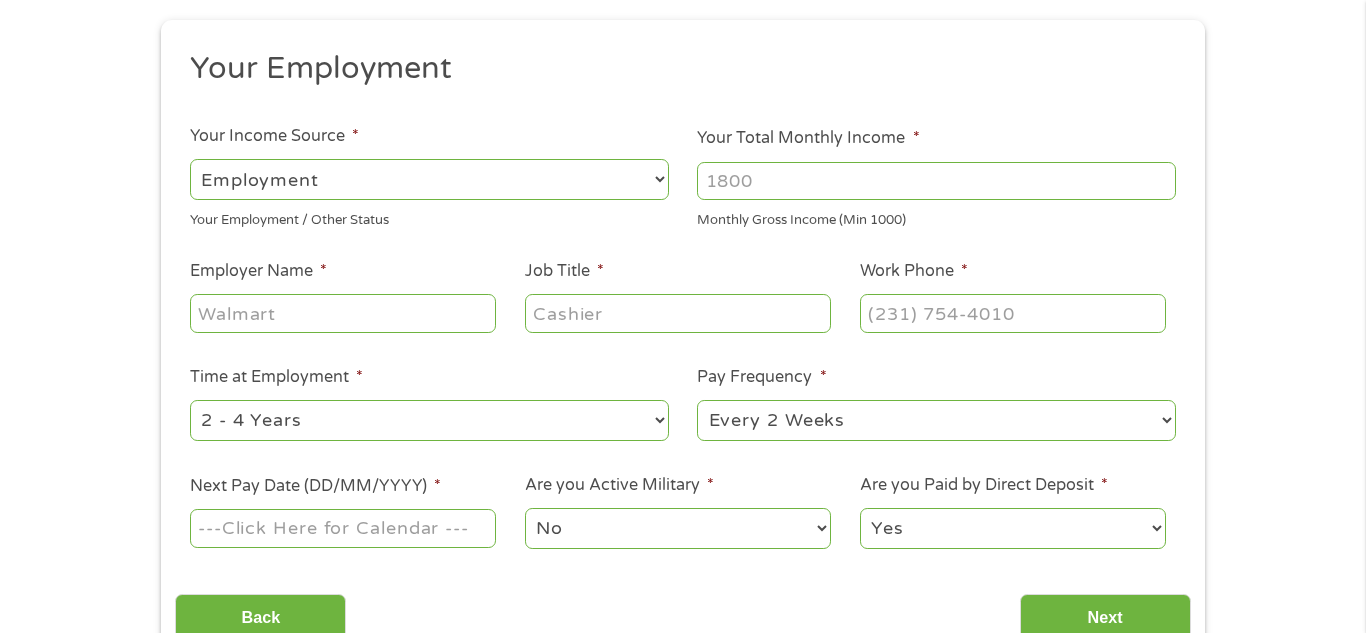 scroll, scrollTop: 8, scrollLeft: 8, axis: both 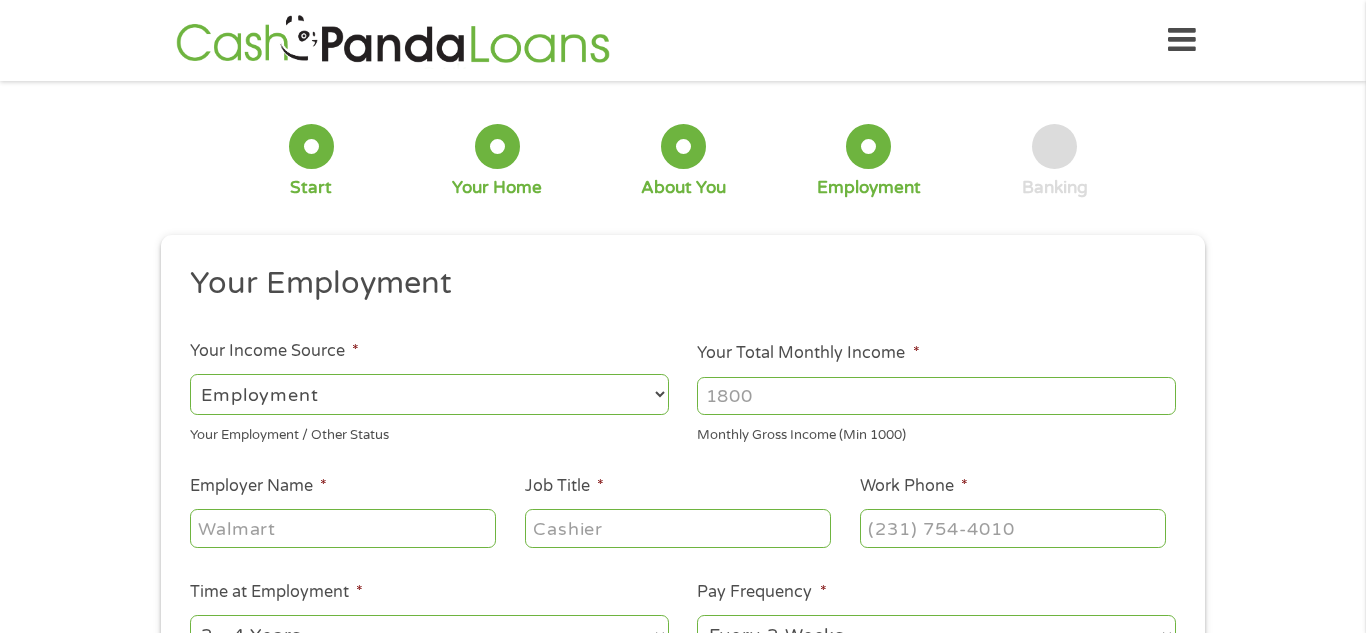 click on "Your Total Monthly Income *" at bounding box center (936, 396) 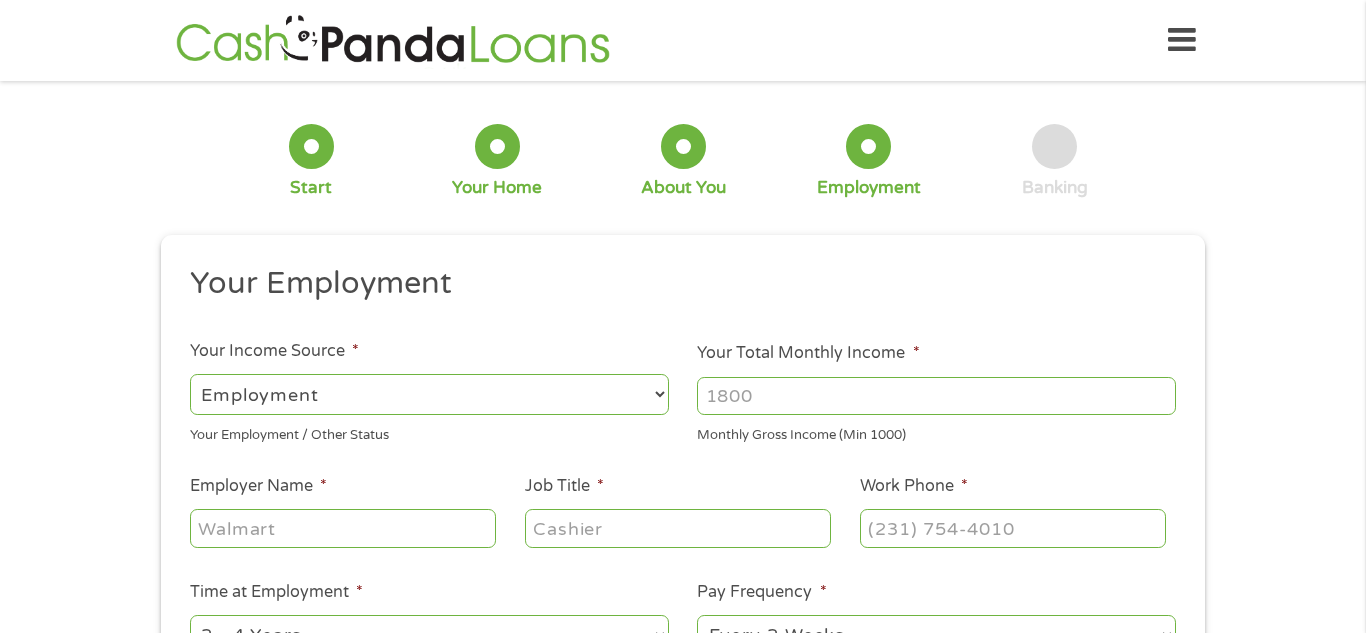 click on "Your Total Monthly Income *" at bounding box center [936, 396] 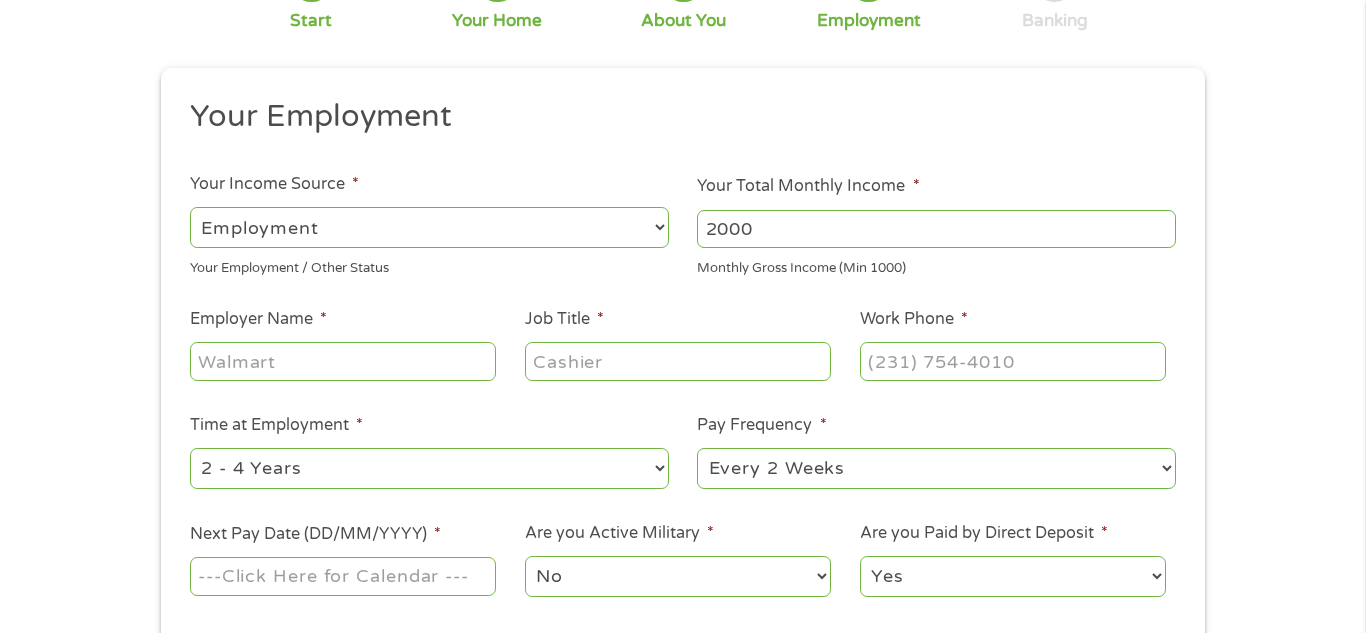scroll, scrollTop: 175, scrollLeft: 0, axis: vertical 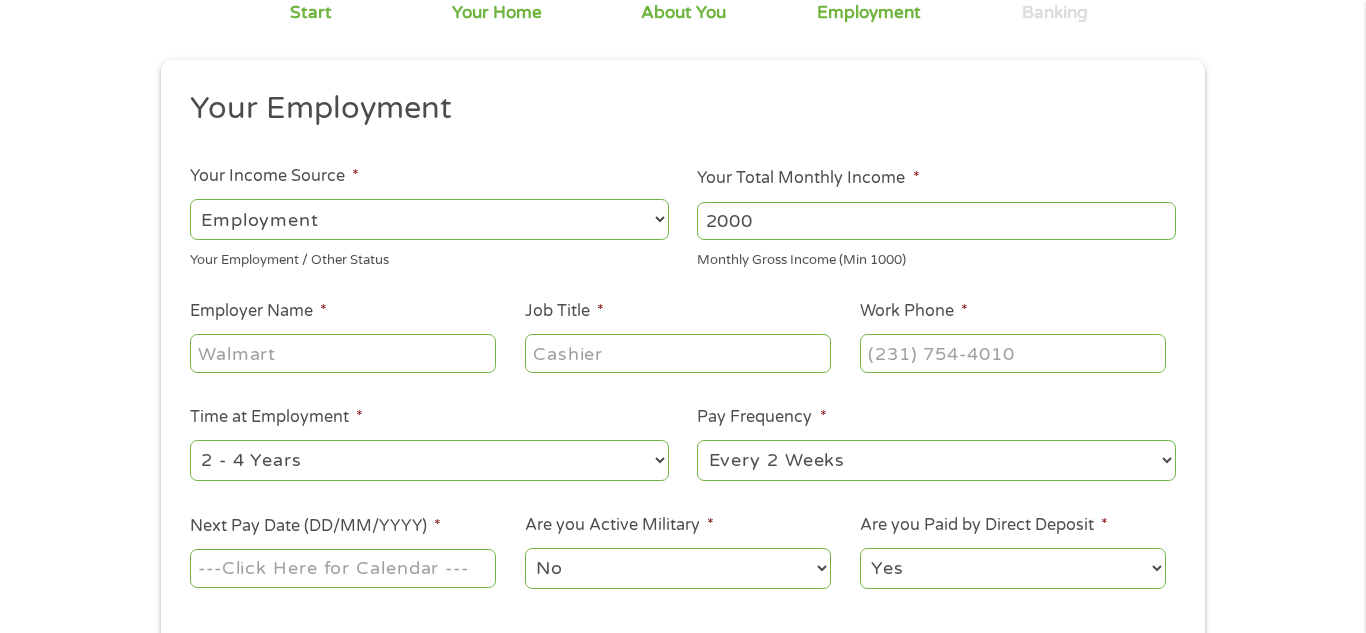 type on "2000" 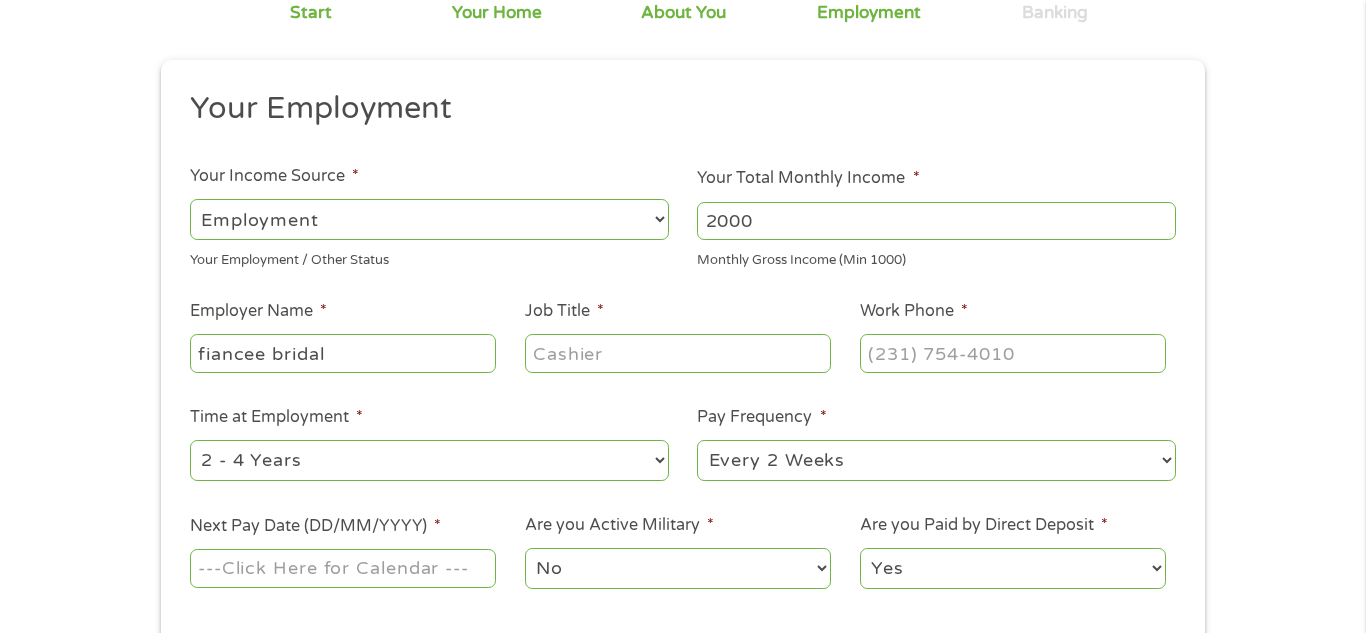 type on "fiancee bridal" 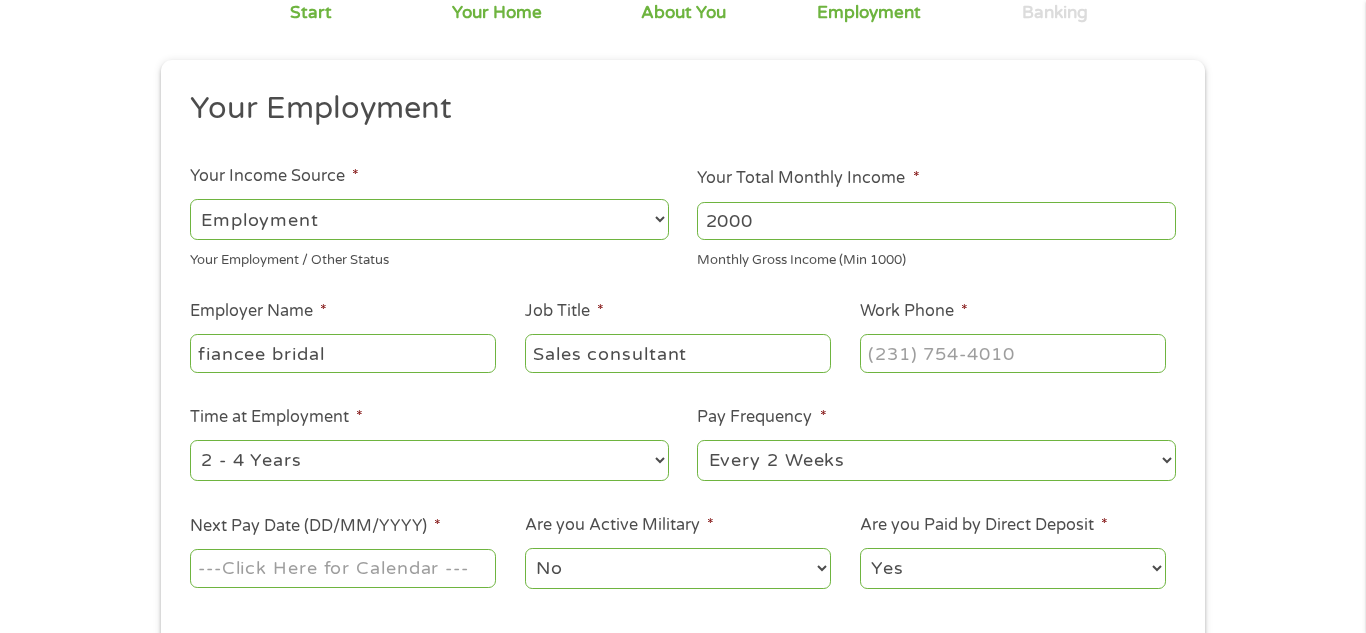 type on "Sales consultant" 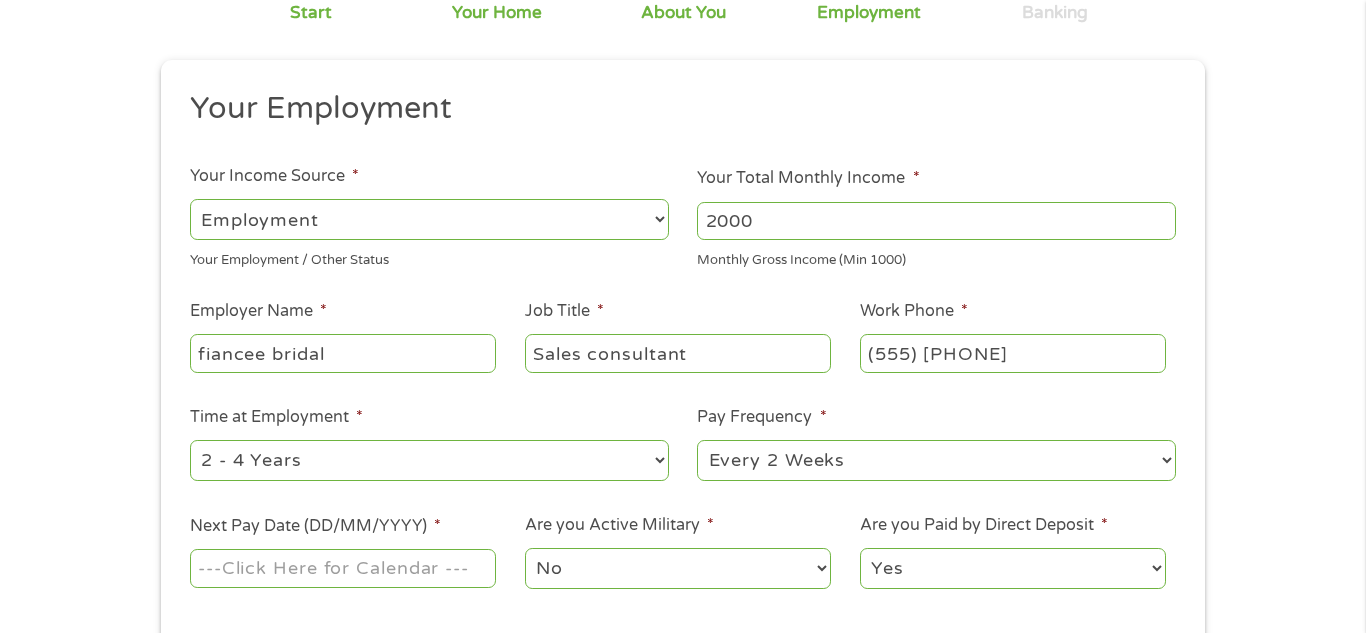 type on "(555) [PHONE]" 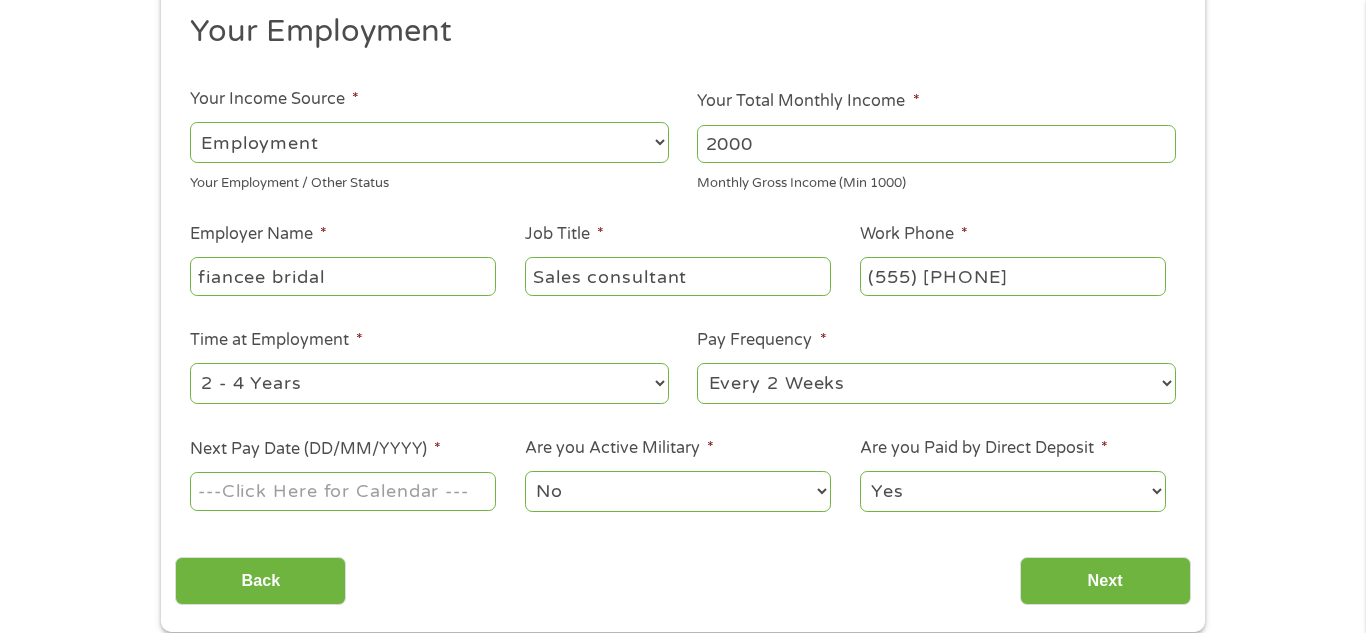 scroll, scrollTop: 258, scrollLeft: 0, axis: vertical 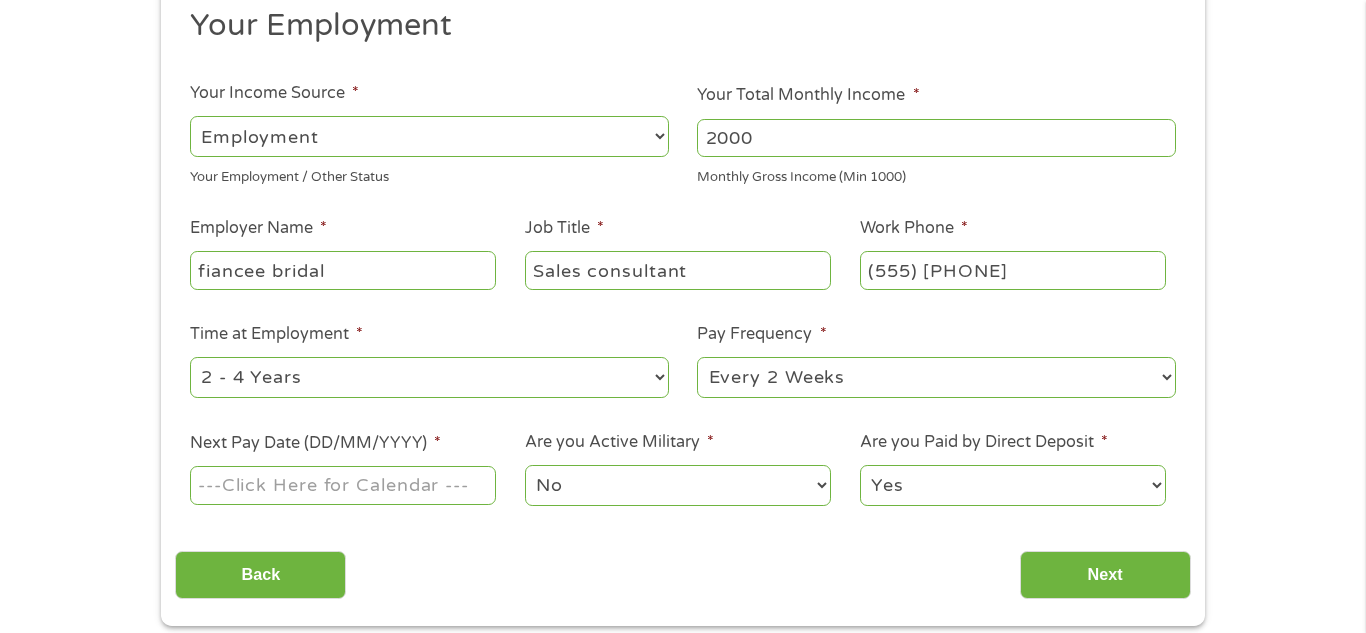 click on "--- Choose one --- 1 Year or less 1 - 2 Years 2 - 4 Years Over 4 Years" at bounding box center [429, 377] 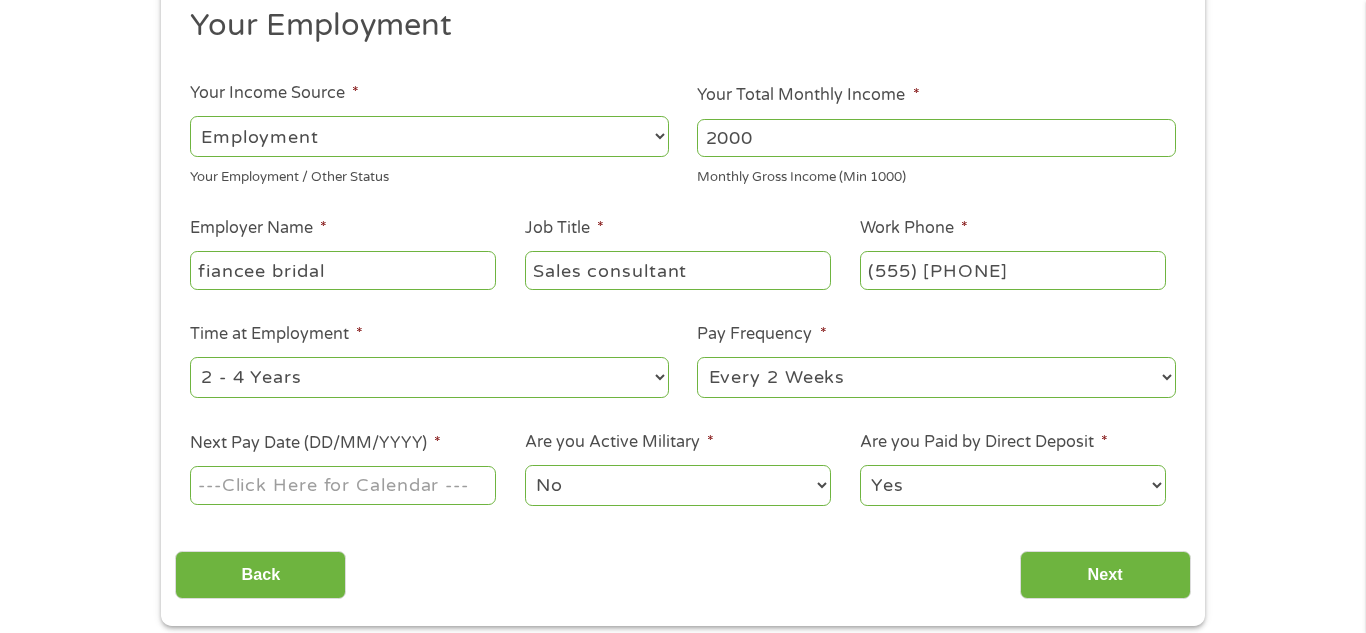 select on "12months" 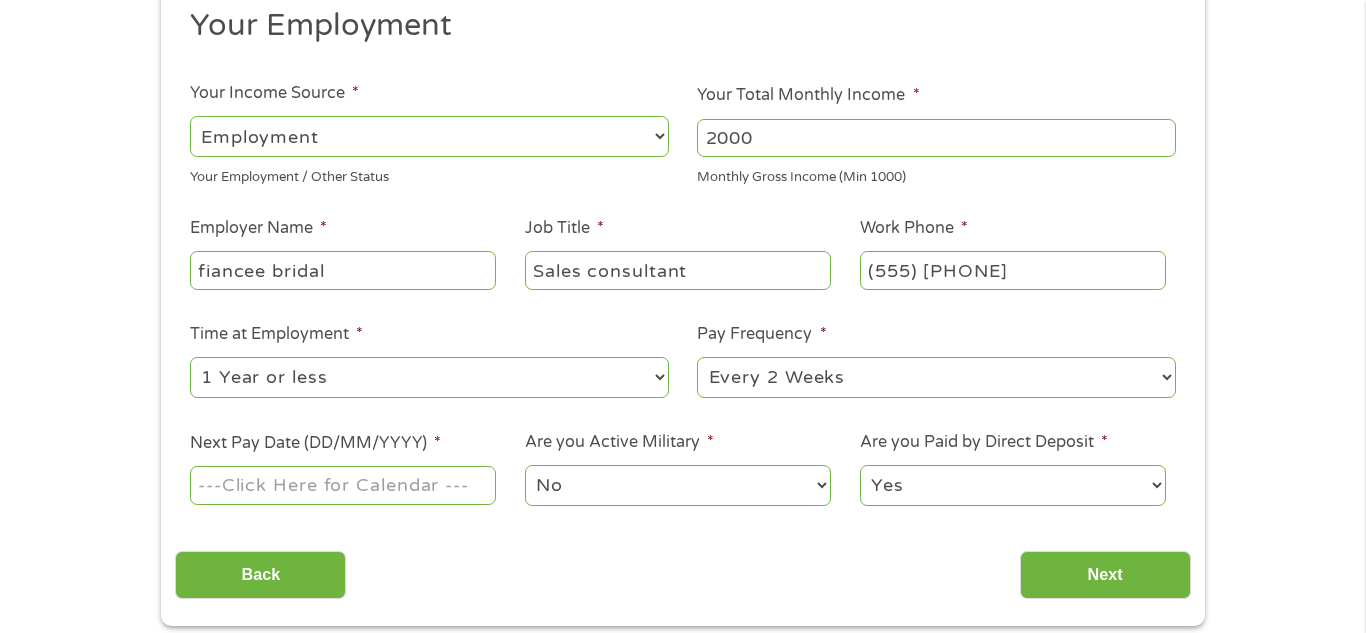 click on "--- Choose one --- 1 Year or less 1 - 2 Years 2 - 4 Years Over 4 Years" at bounding box center [429, 377] 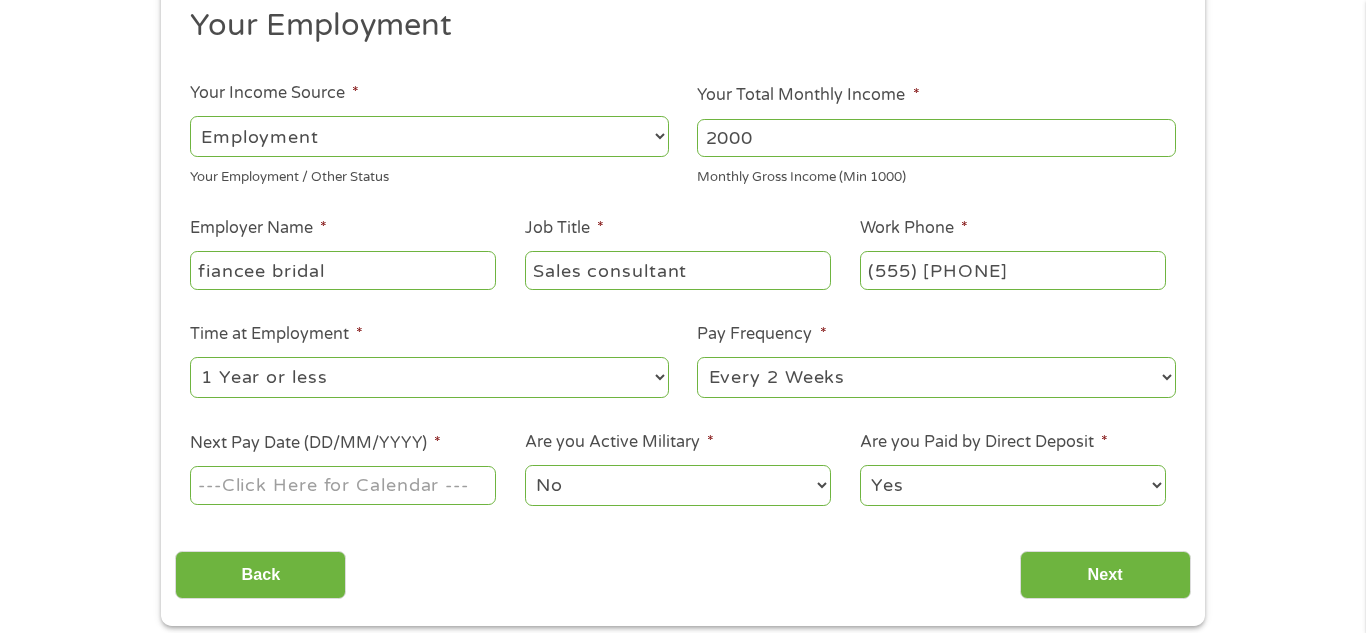 click on "Next Pay Date (DD/MM/YYYY) *" at bounding box center (343, 485) 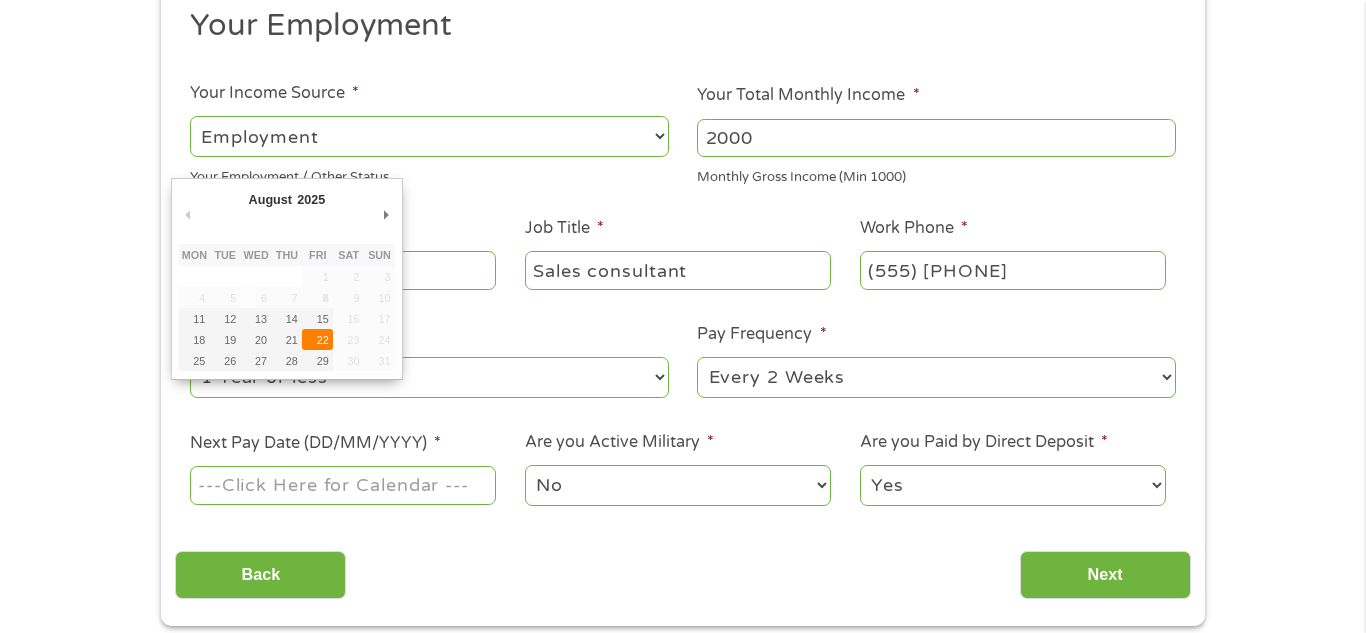 type on "[DATE]" 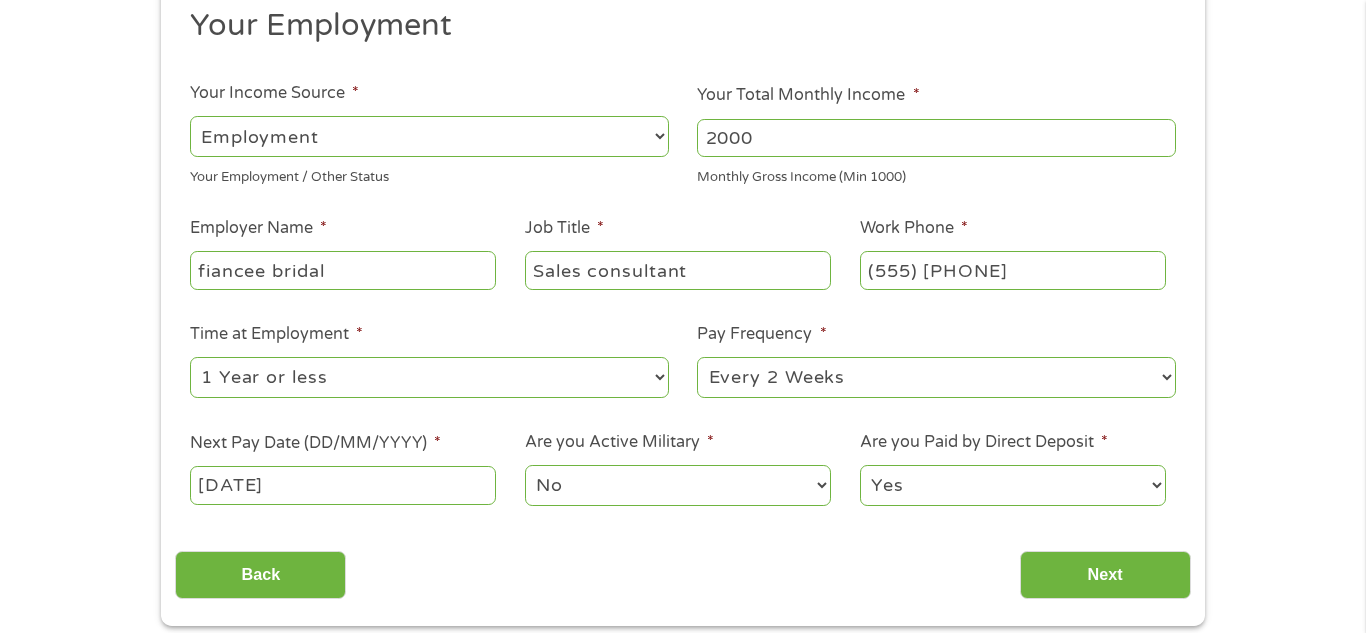 click on "No Yes" at bounding box center (678, 485) 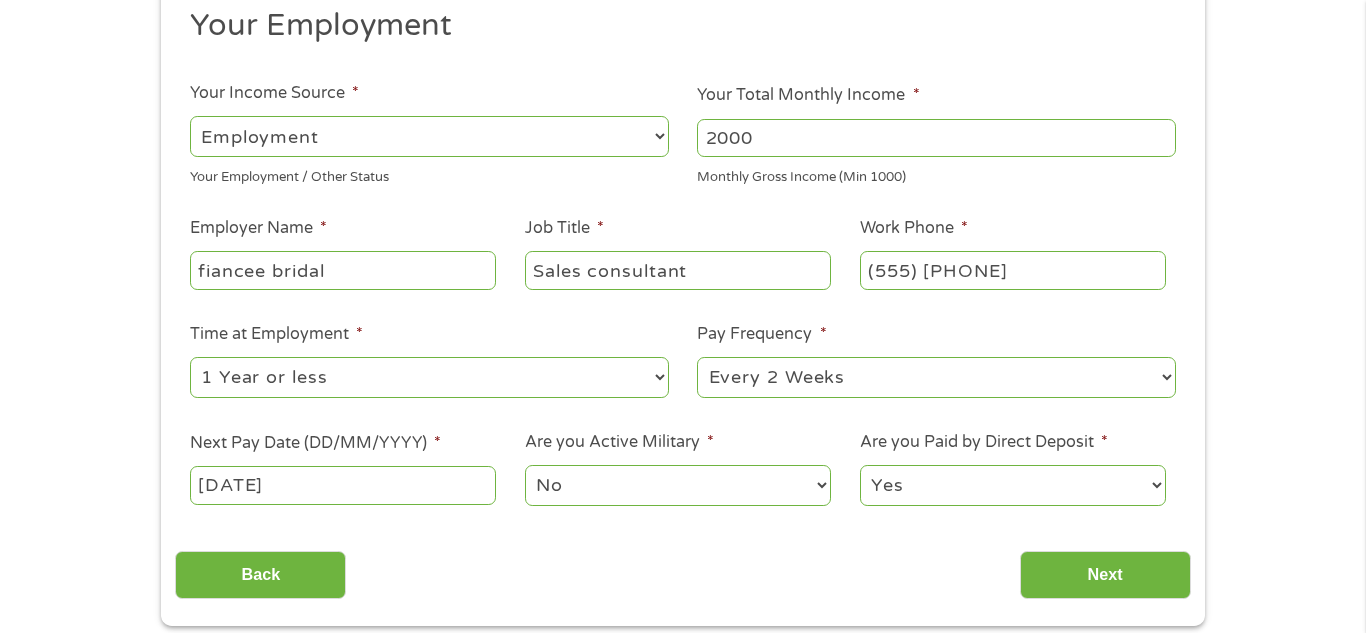 click on "Yes No" at bounding box center [1013, 485] 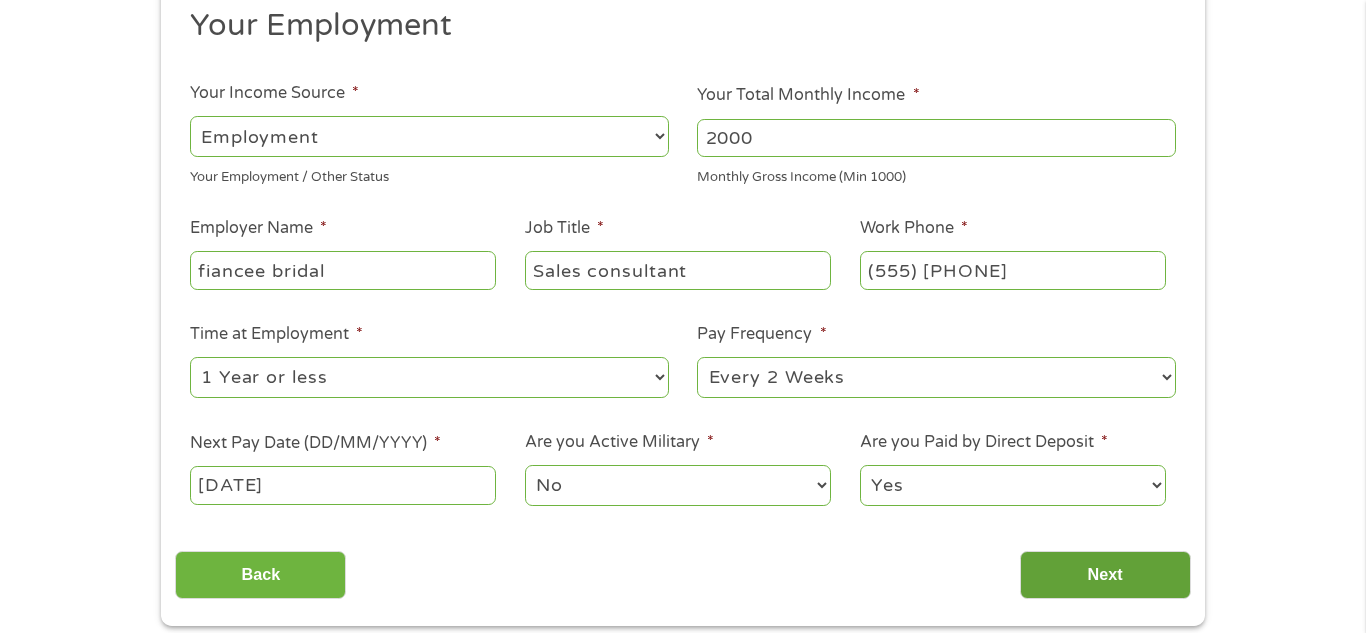 click on "Next" at bounding box center [1105, 575] 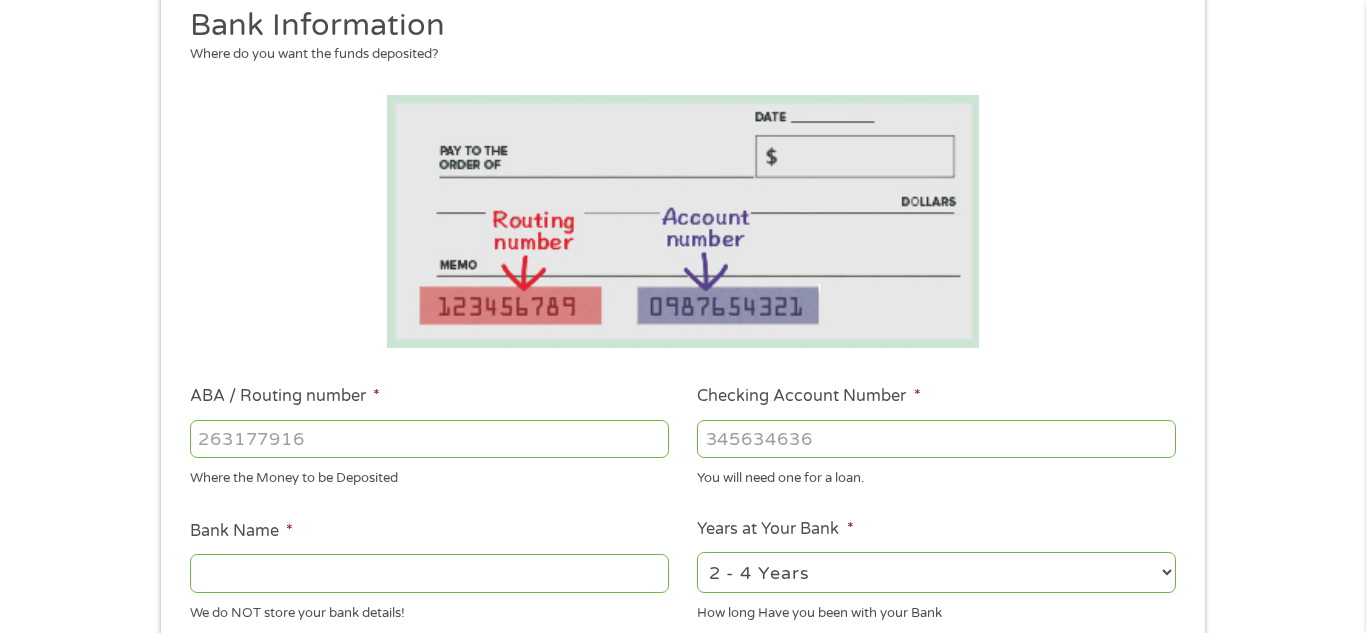 scroll, scrollTop: 8, scrollLeft: 8, axis: both 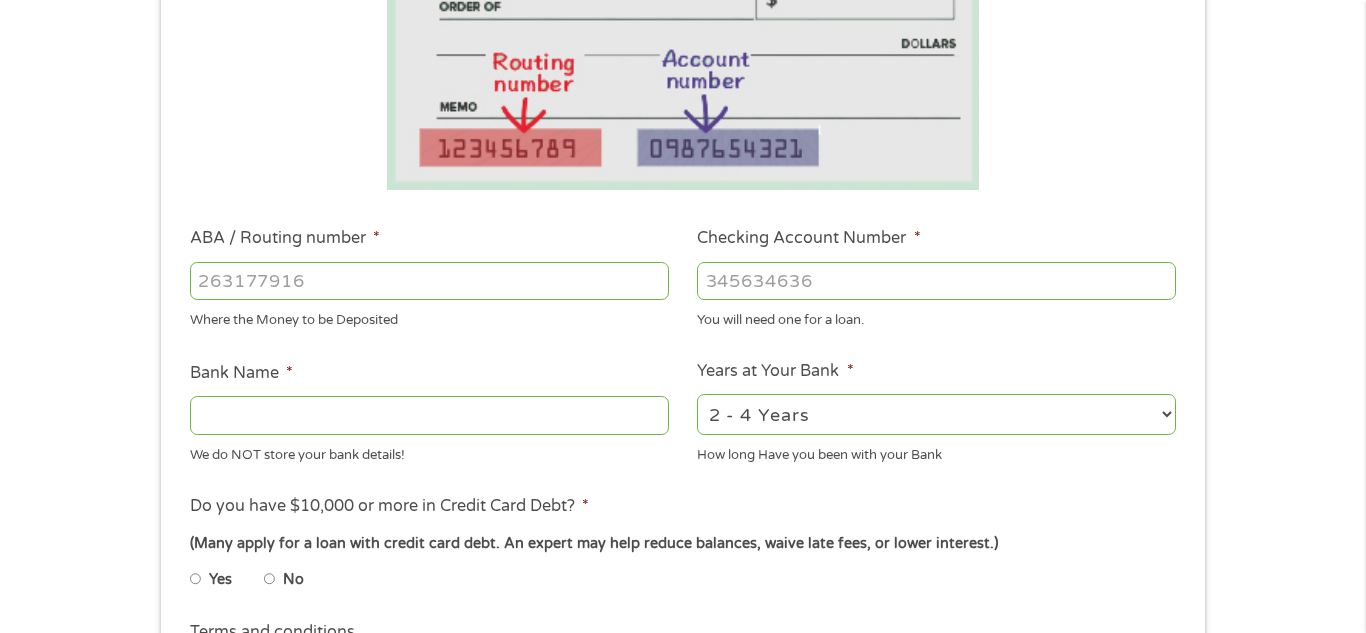click at bounding box center (429, 281) 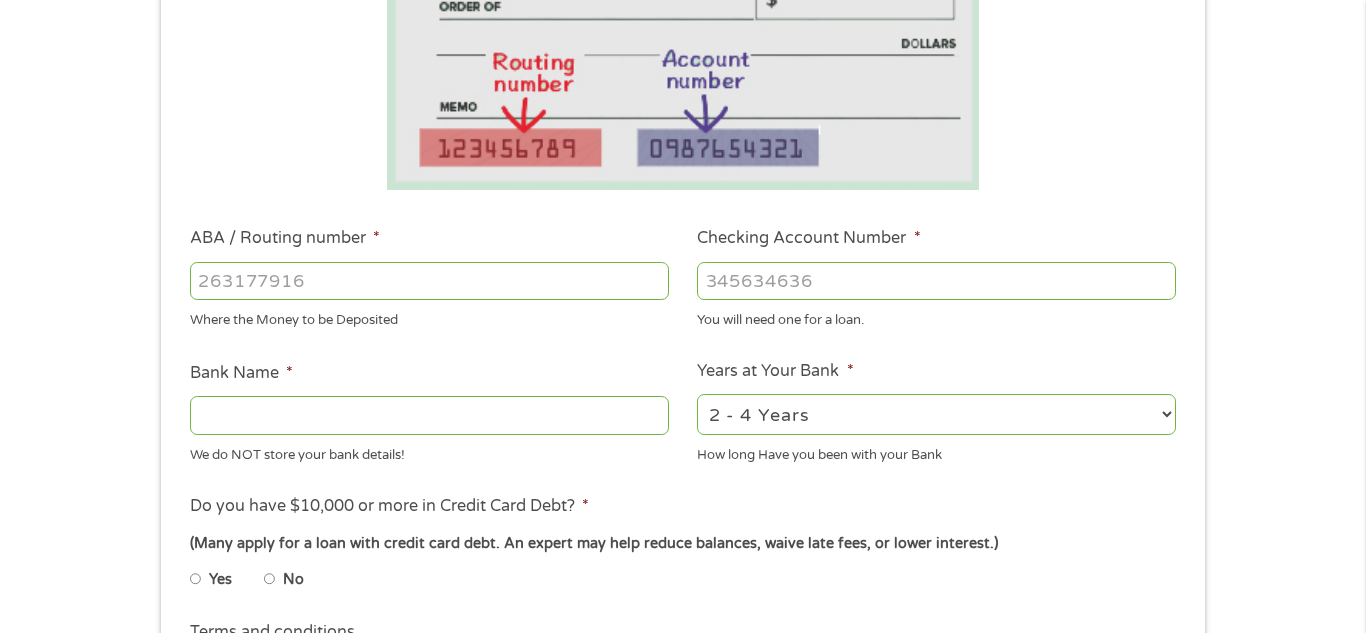 click on "ABA / Routing number *" at bounding box center [429, 281] 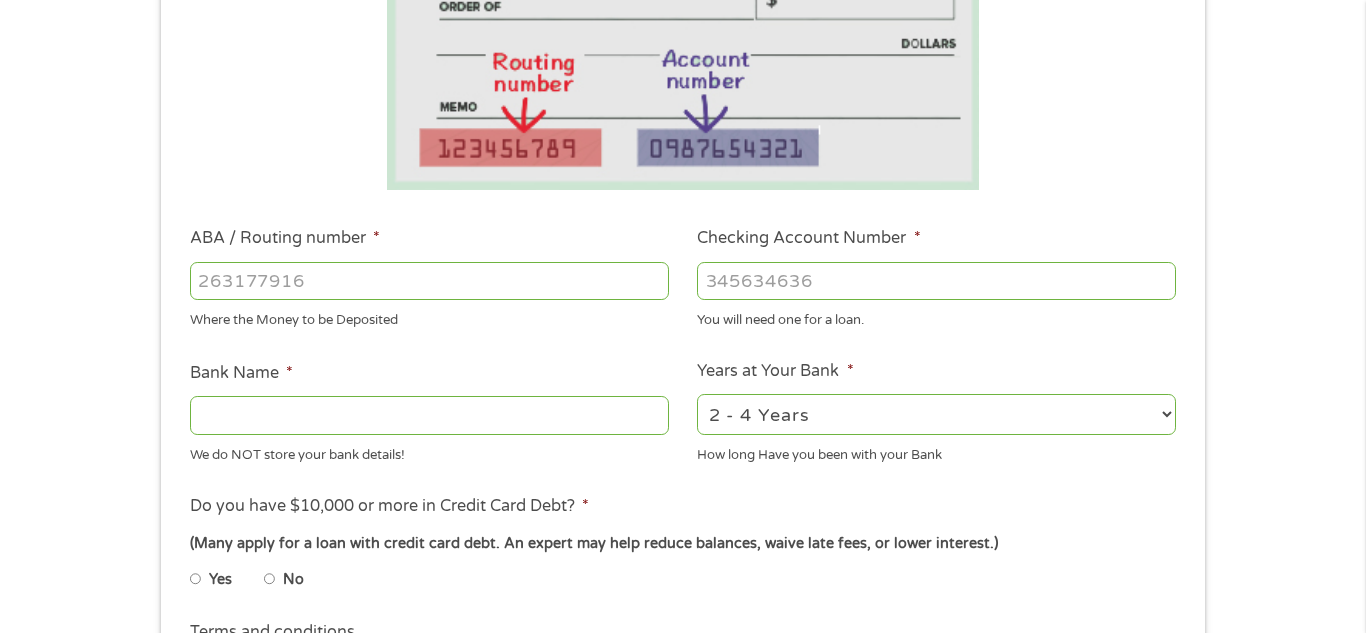 type on "[NUMBER]" 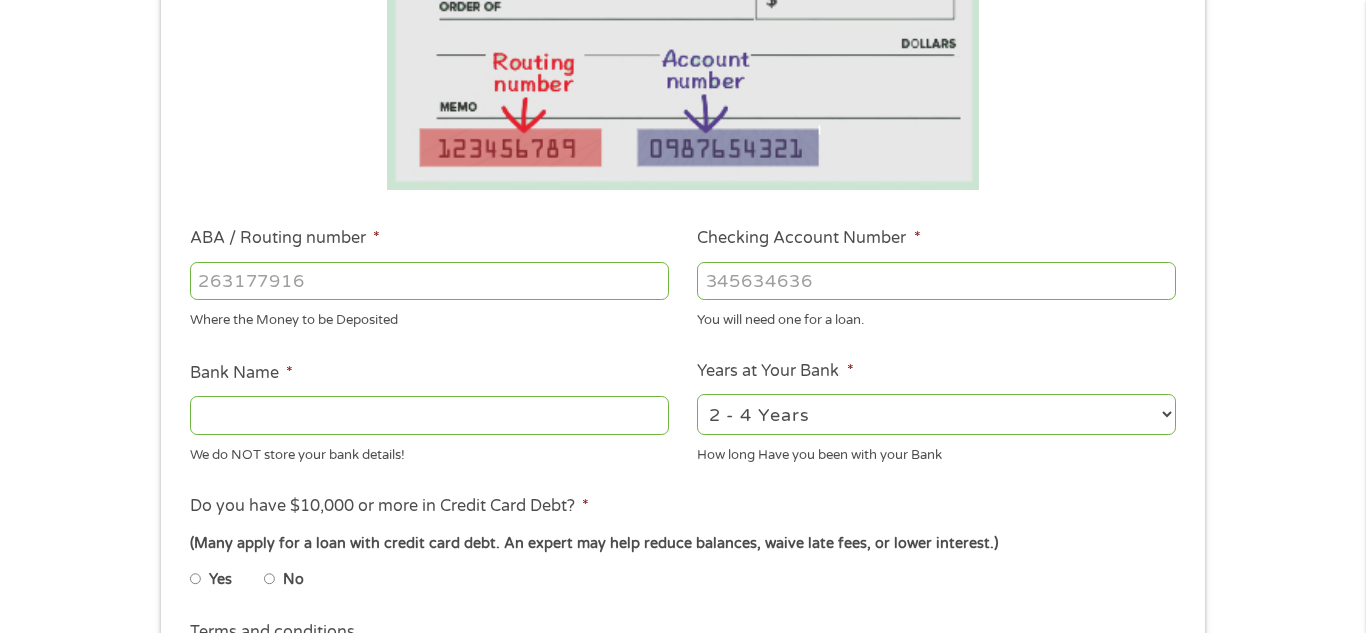 type on "SoFi Bank, National Association" 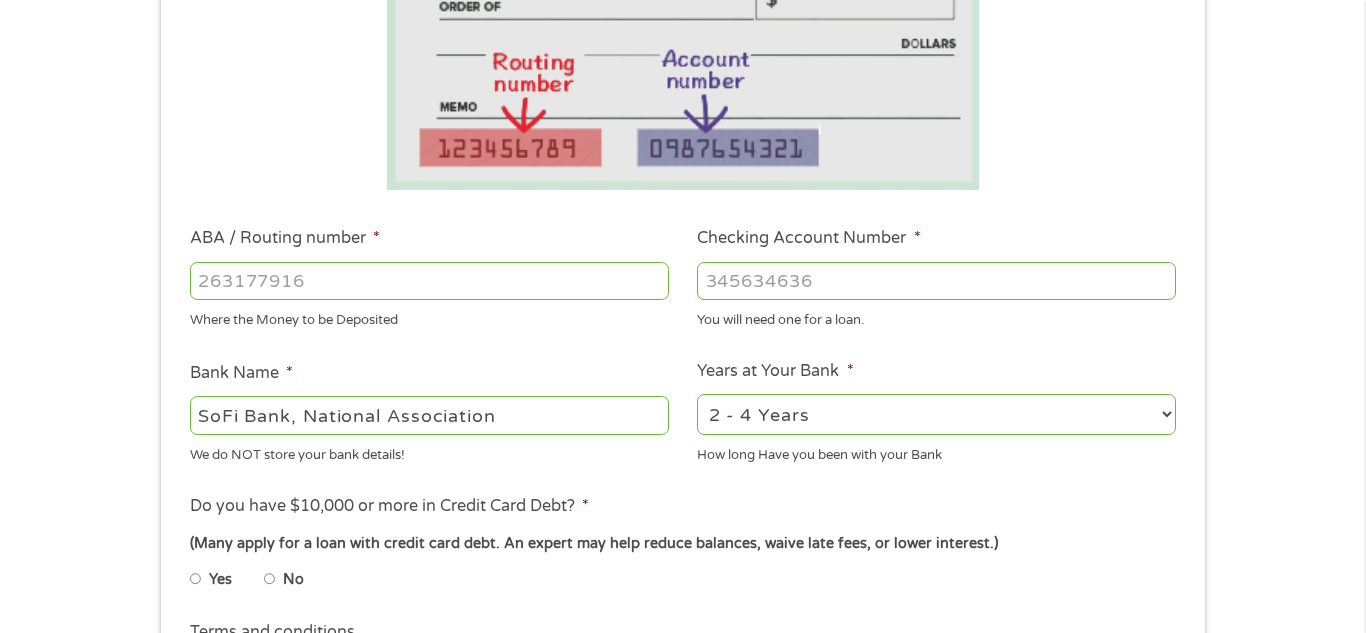 type on "[NUMBER]" 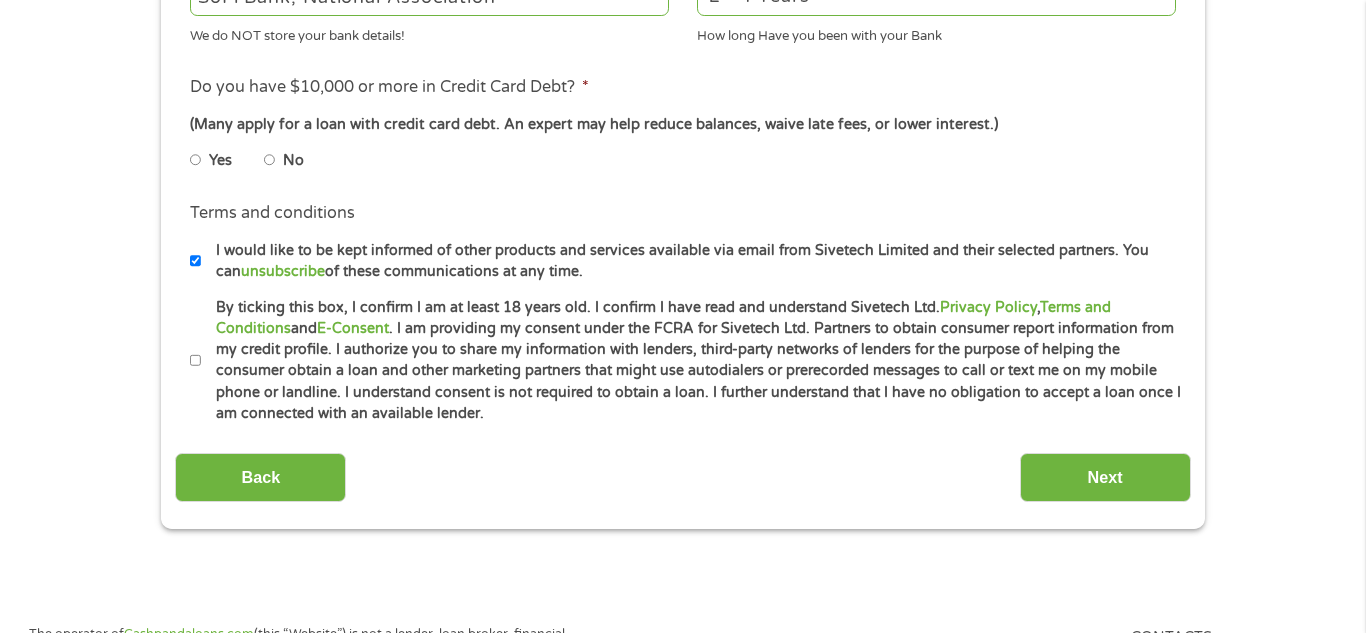 scroll, scrollTop: 837, scrollLeft: 0, axis: vertical 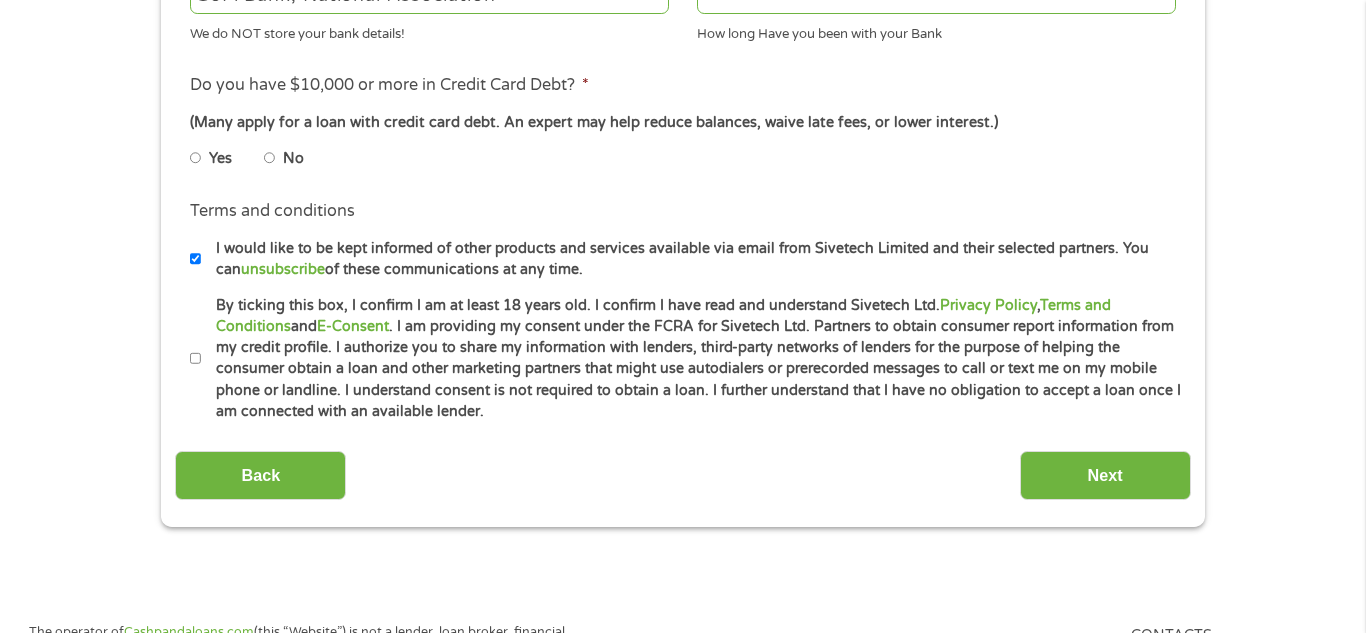 type on "[NUMBER]" 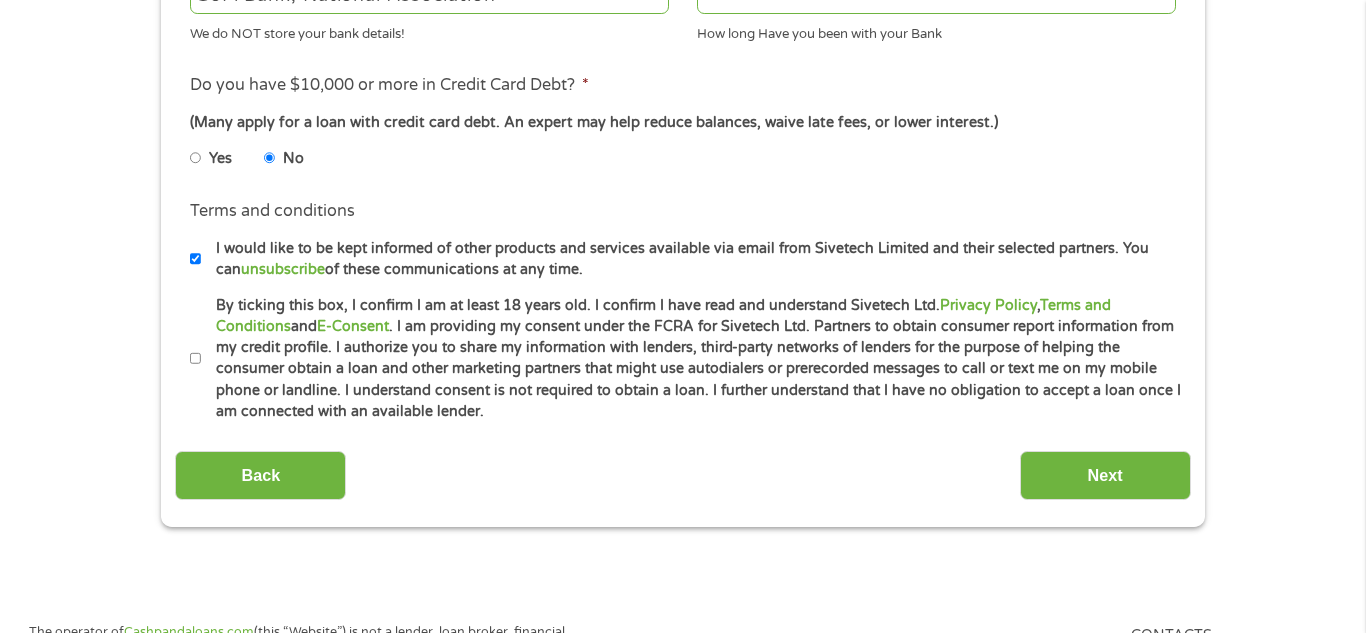 click on "By ticking this box, I confirm I am at least 18 years old. I confirm I have read and understand Sivetech Ltd.  Privacy Policy ,  Terms and Conditions  and  E-Consent . I am providing my consent under the FCRA for Sivetech Ltd. Partners to obtain consumer report information from my credit profile. I authorize you to share my information with lenders, third-party networks of lenders for the purpose of helping the consumer obtain a loan and other marketing partners that might use autodialers or prerecorded messages to call or text me on my mobile phone or landline. I understand consent is not required to obtain a loan. I further understand that I have no obligation to accept a loan once I am connected with an available lender." at bounding box center [691, 359] 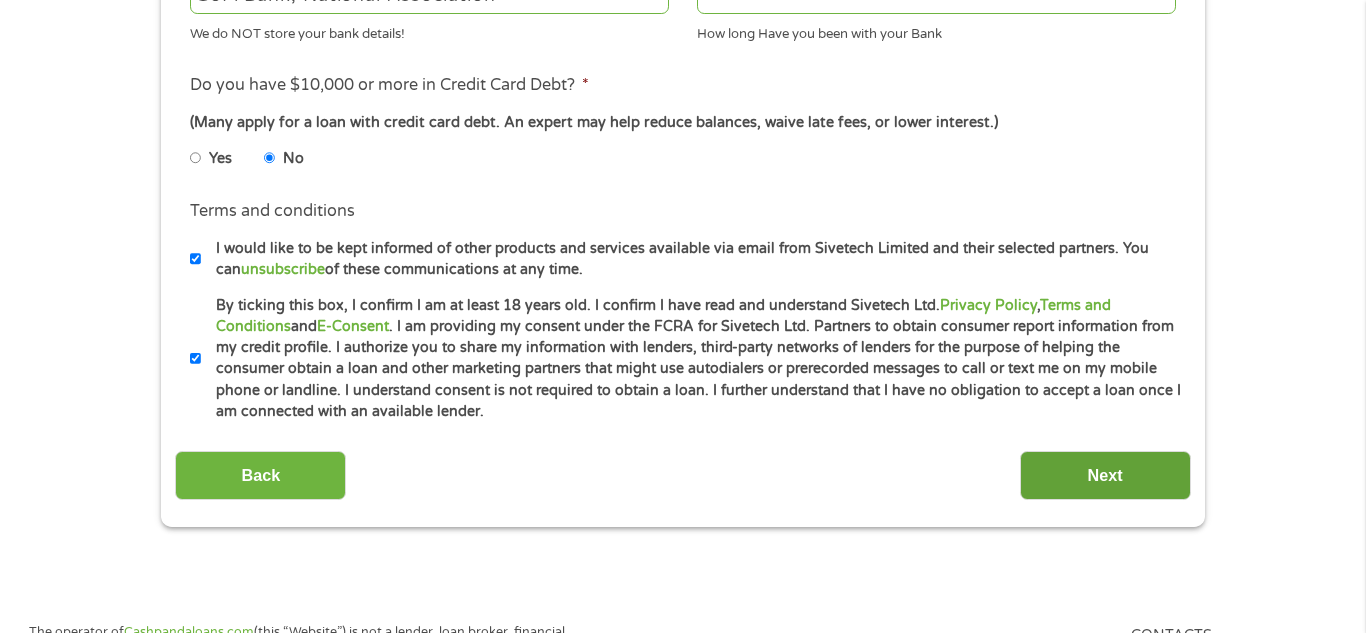 click on "Next" at bounding box center [1105, 475] 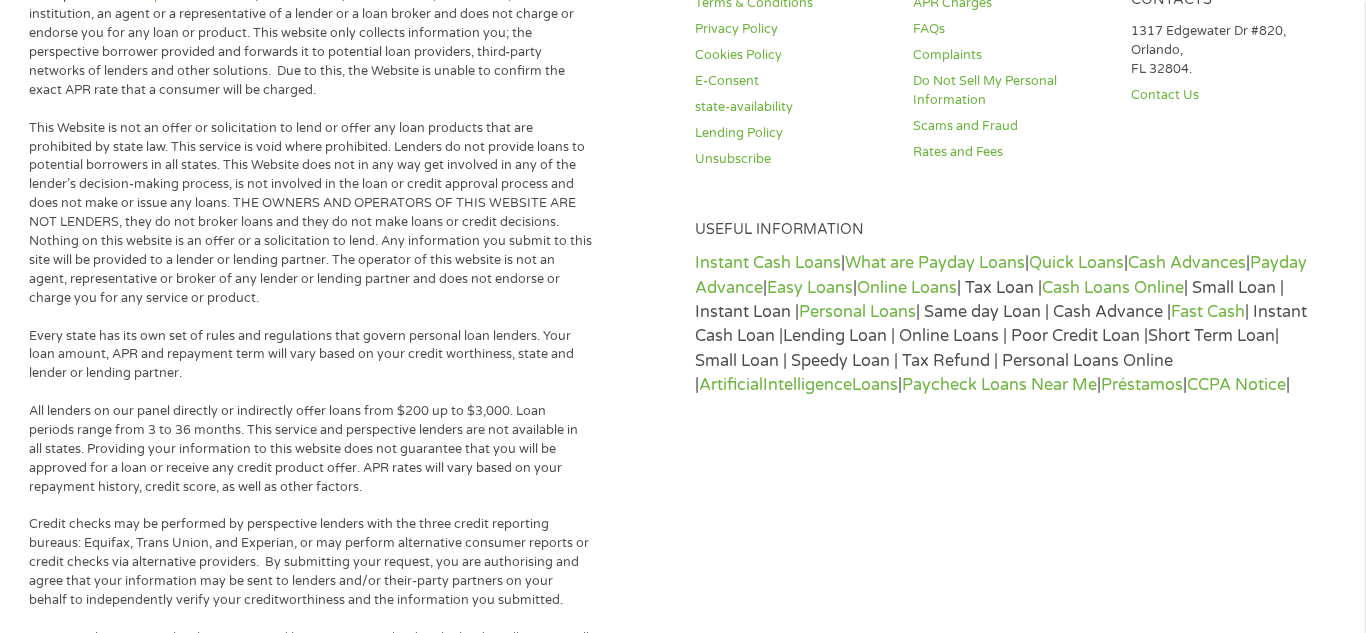 scroll, scrollTop: 8, scrollLeft: 8, axis: both 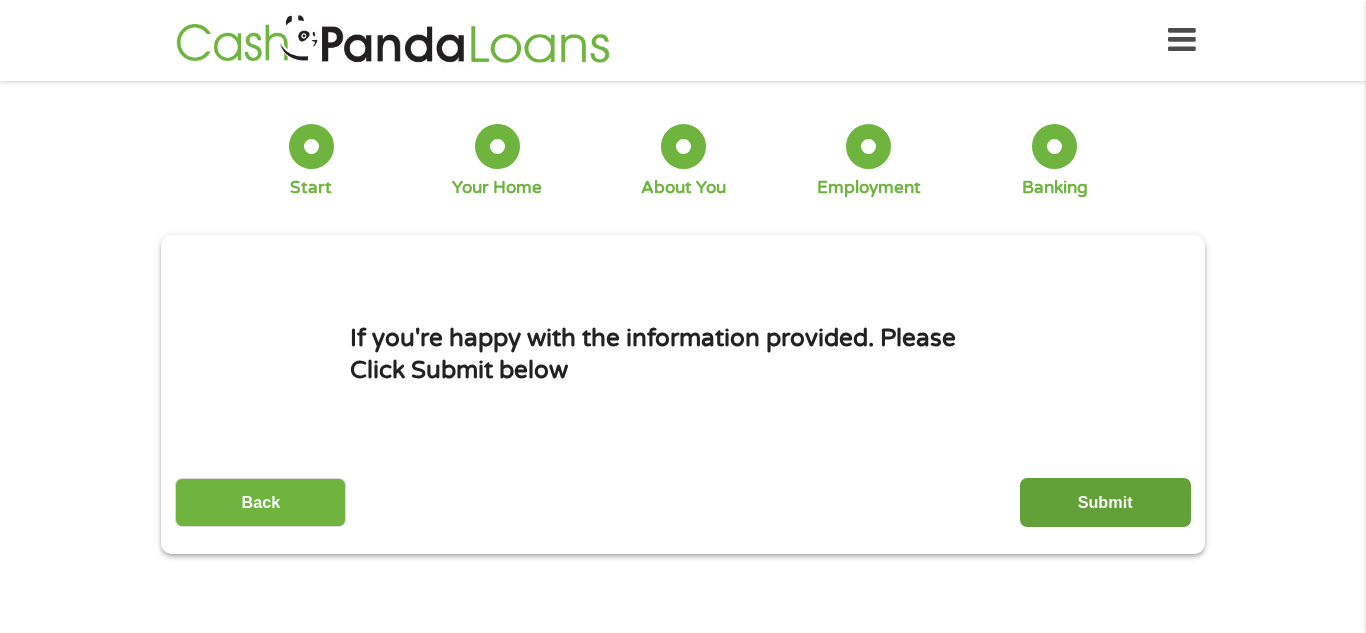 click on "Submit" at bounding box center (1105, 502) 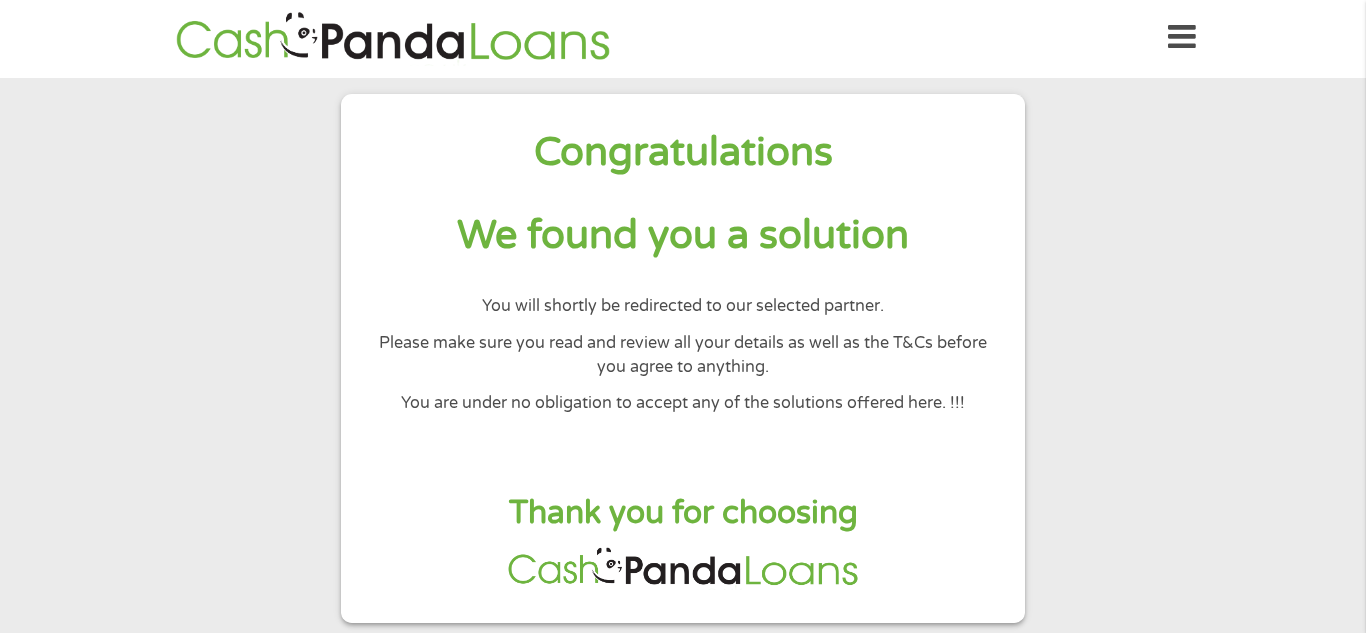 scroll, scrollTop: 0, scrollLeft: 0, axis: both 